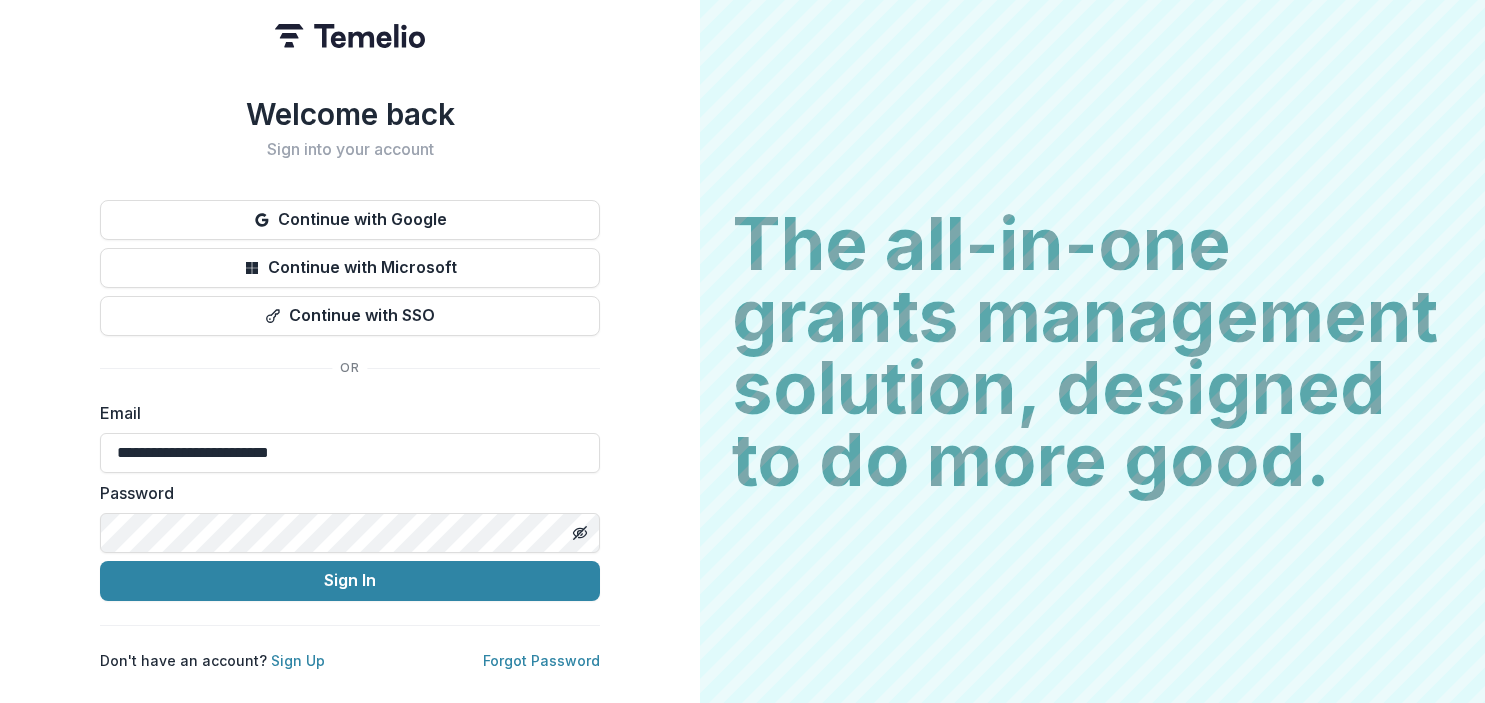 scroll, scrollTop: 0, scrollLeft: 0, axis: both 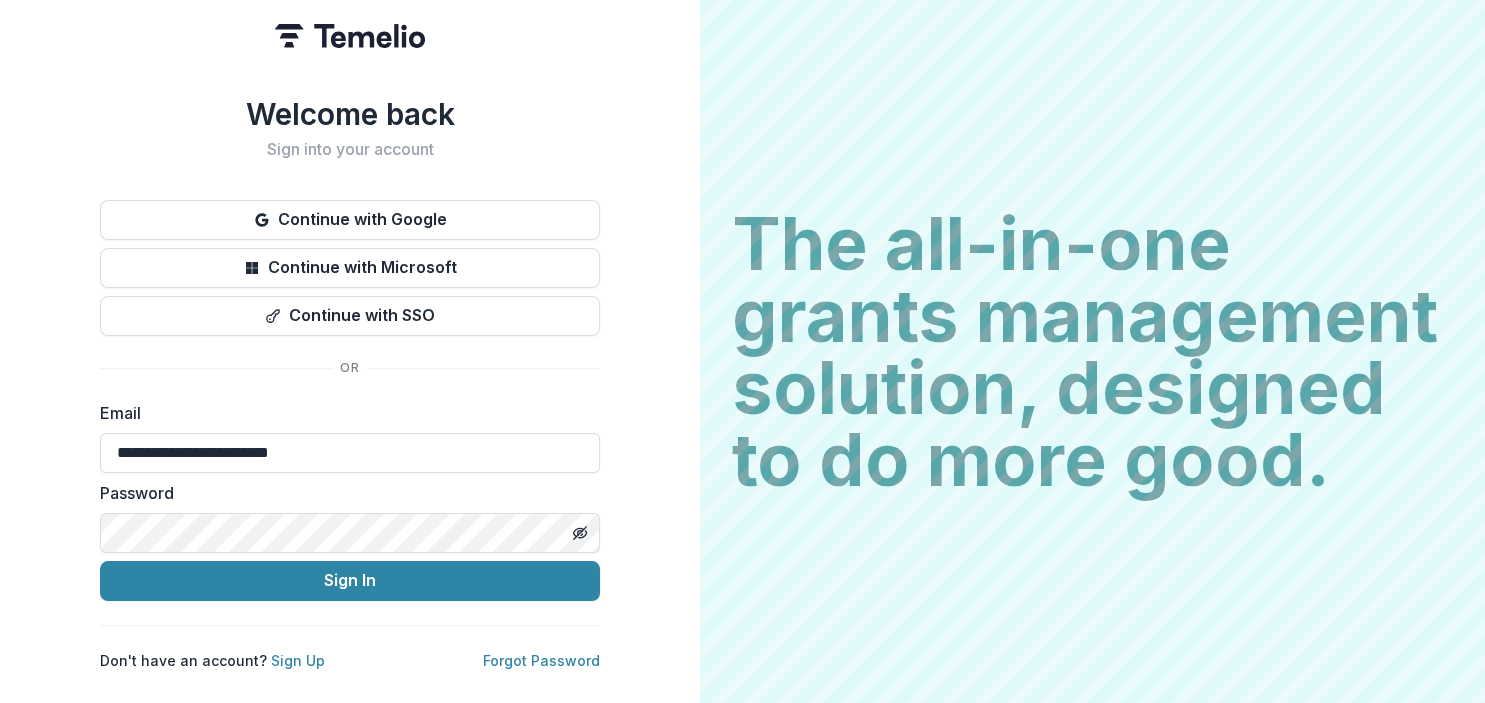 click on "Sign In" at bounding box center [350, 581] 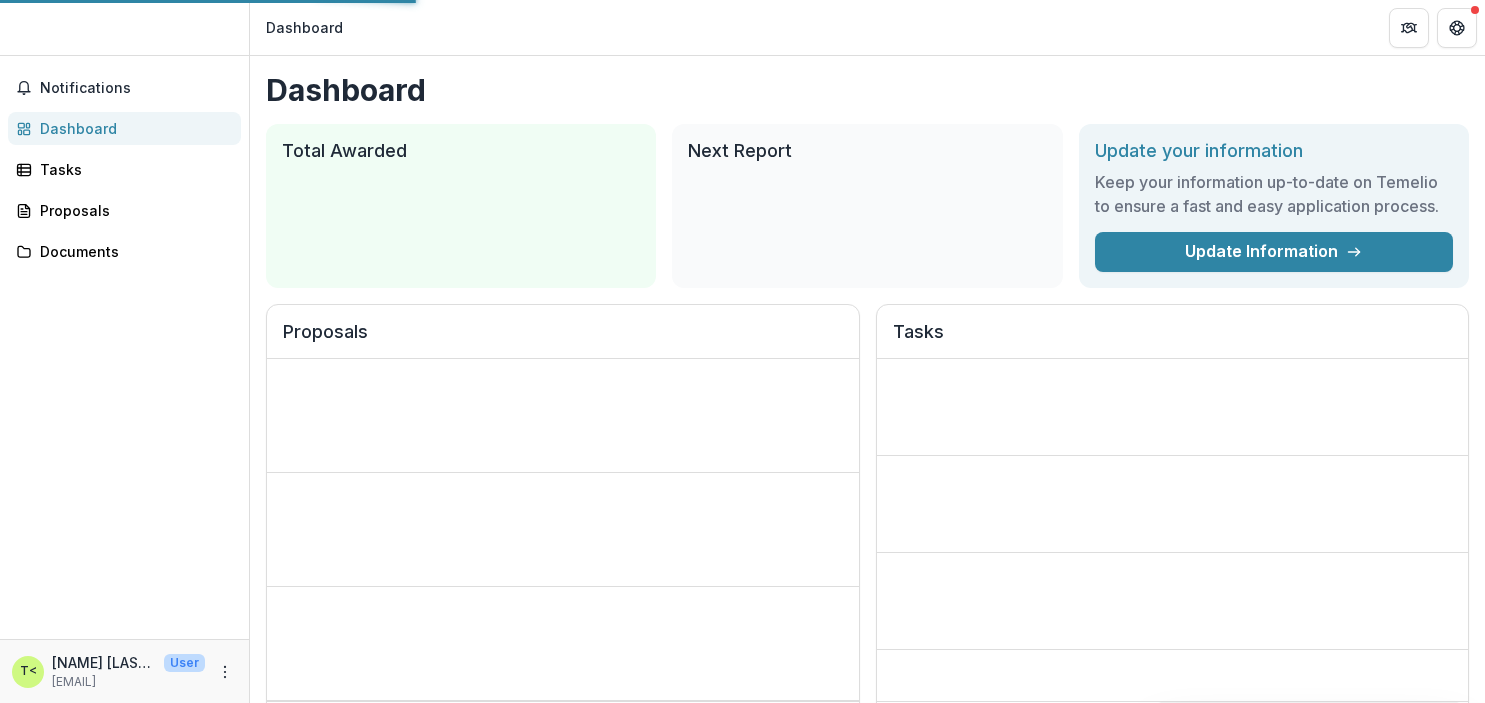 scroll, scrollTop: 0, scrollLeft: 0, axis: both 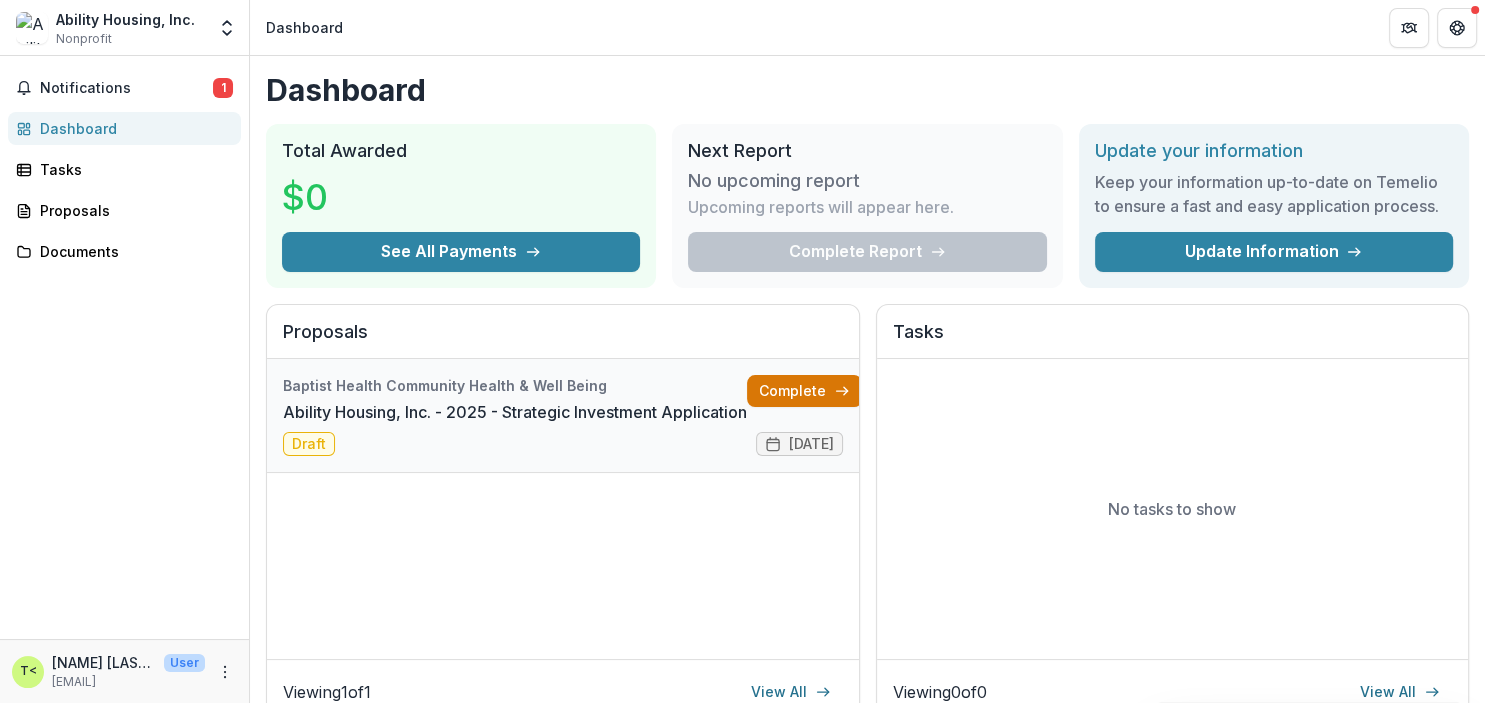 click on "Complete" at bounding box center (804, 391) 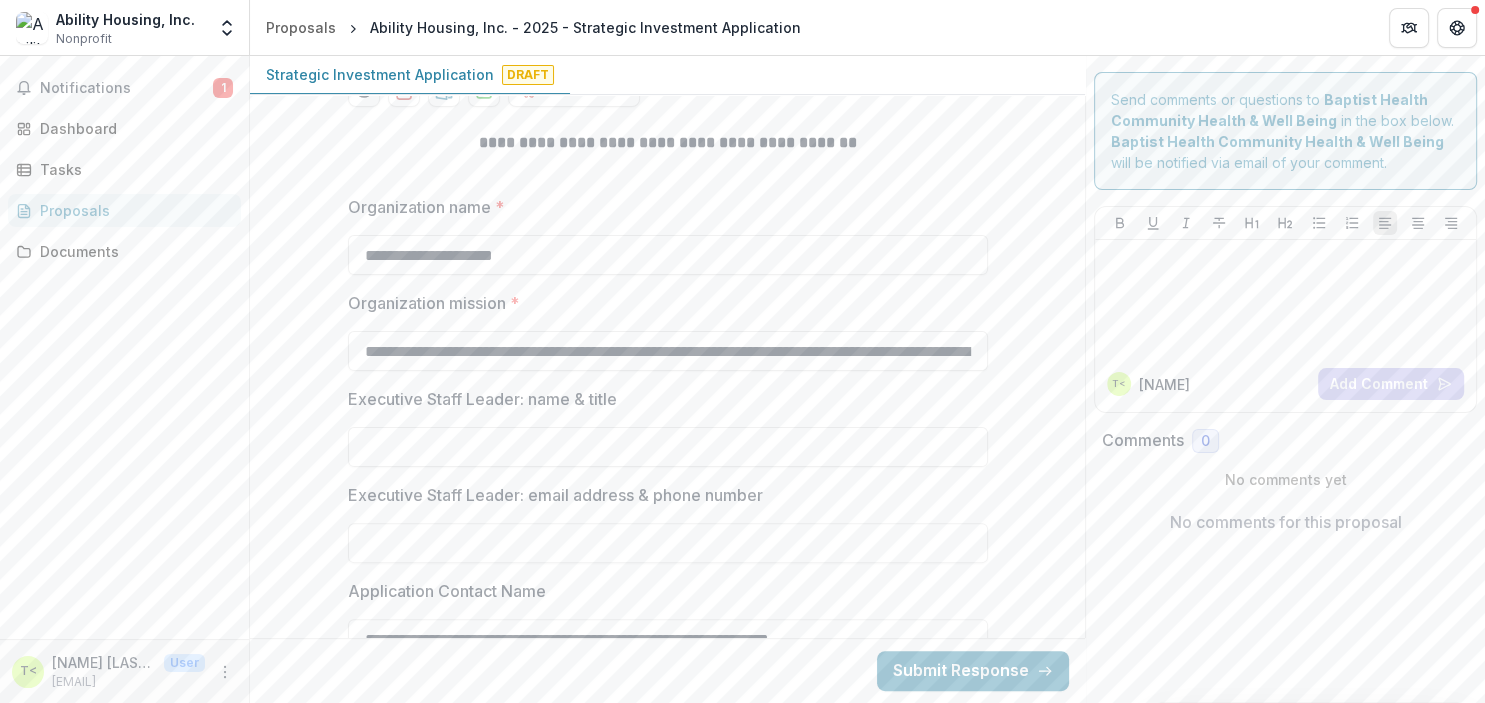 scroll, scrollTop: 0, scrollLeft: 0, axis: both 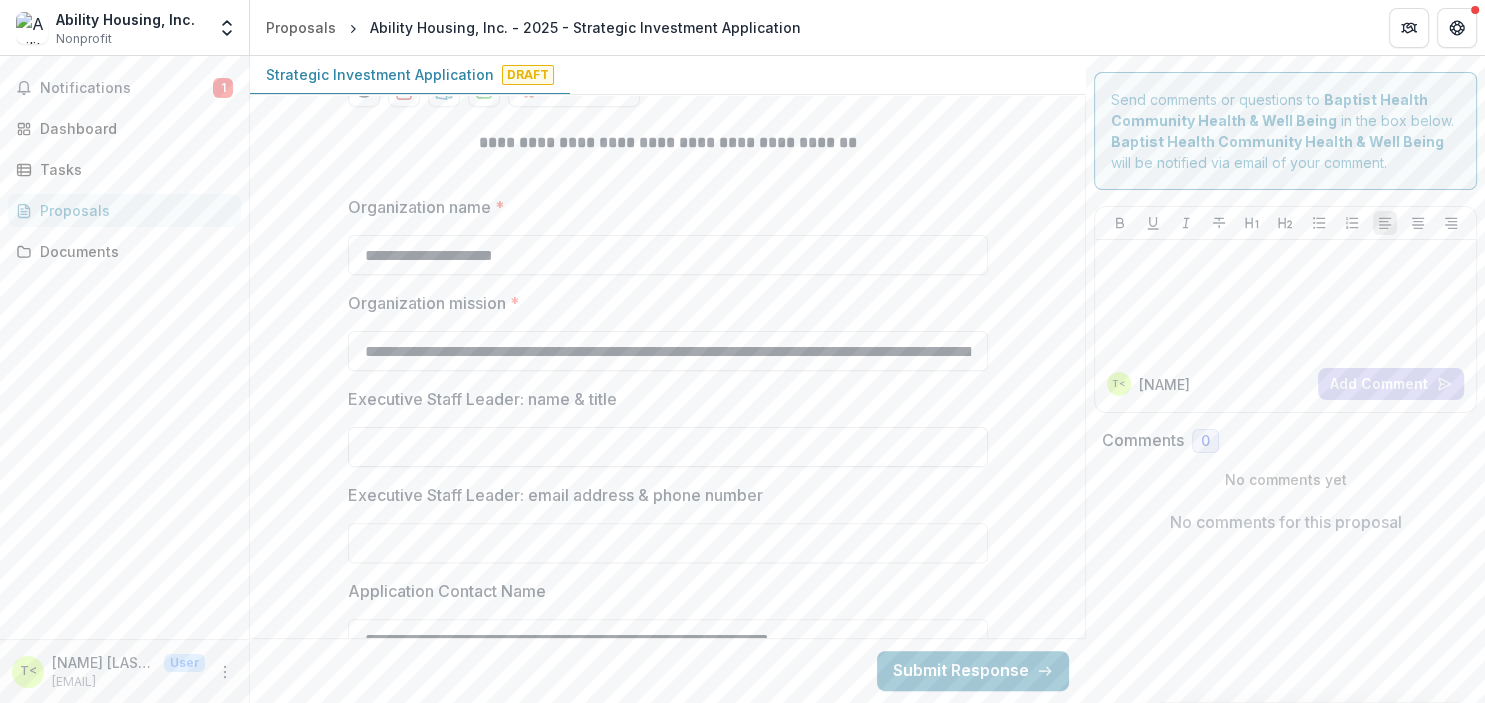 click on "Executive Staff Leader: name & title" at bounding box center (668, 447) 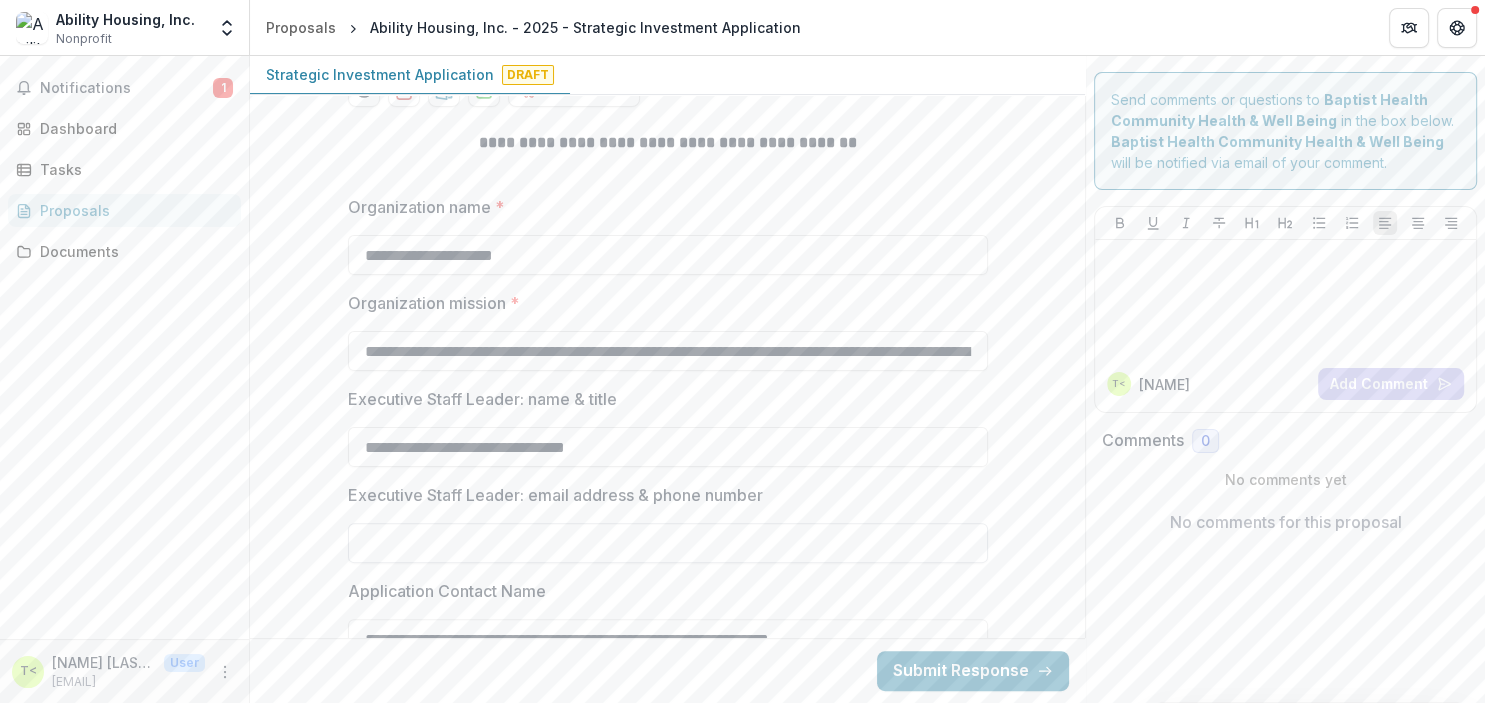 type on "**********" 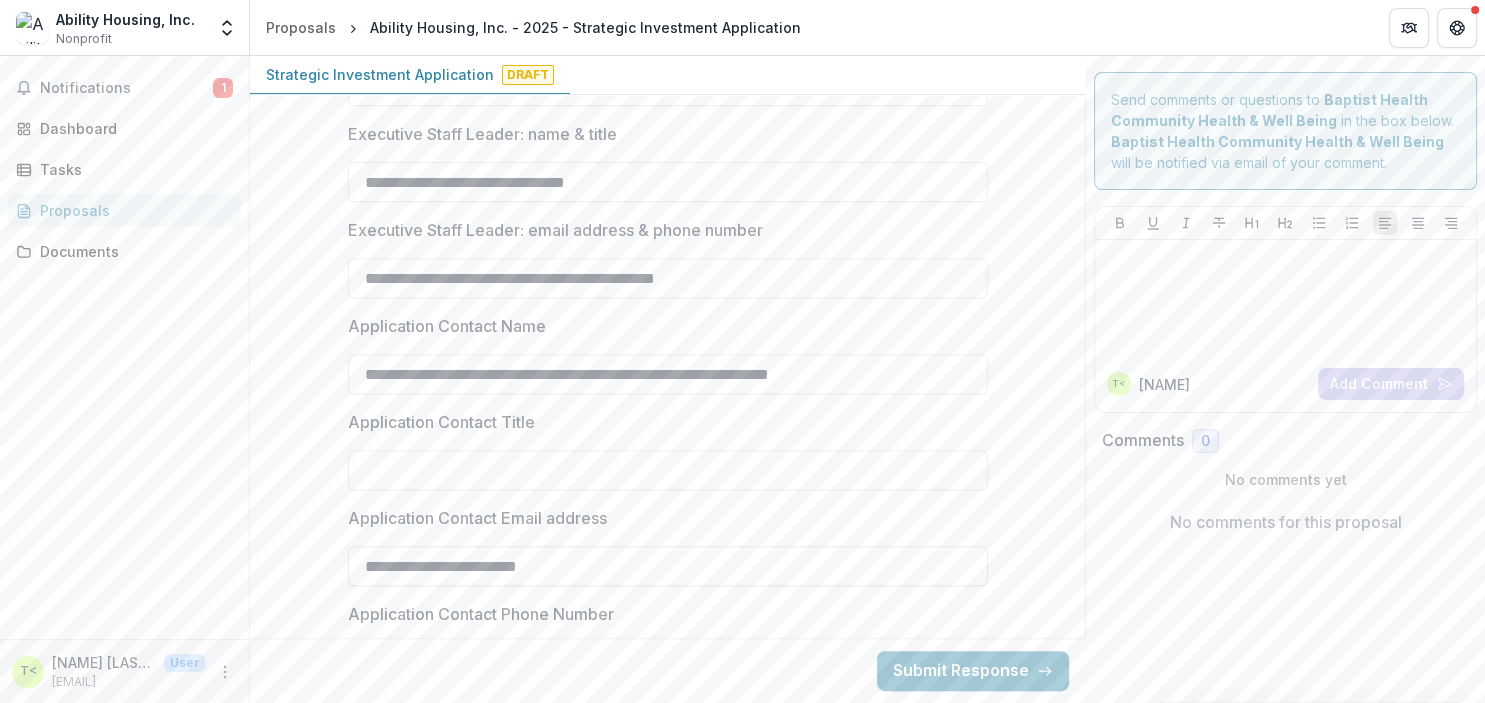scroll, scrollTop: 806, scrollLeft: 0, axis: vertical 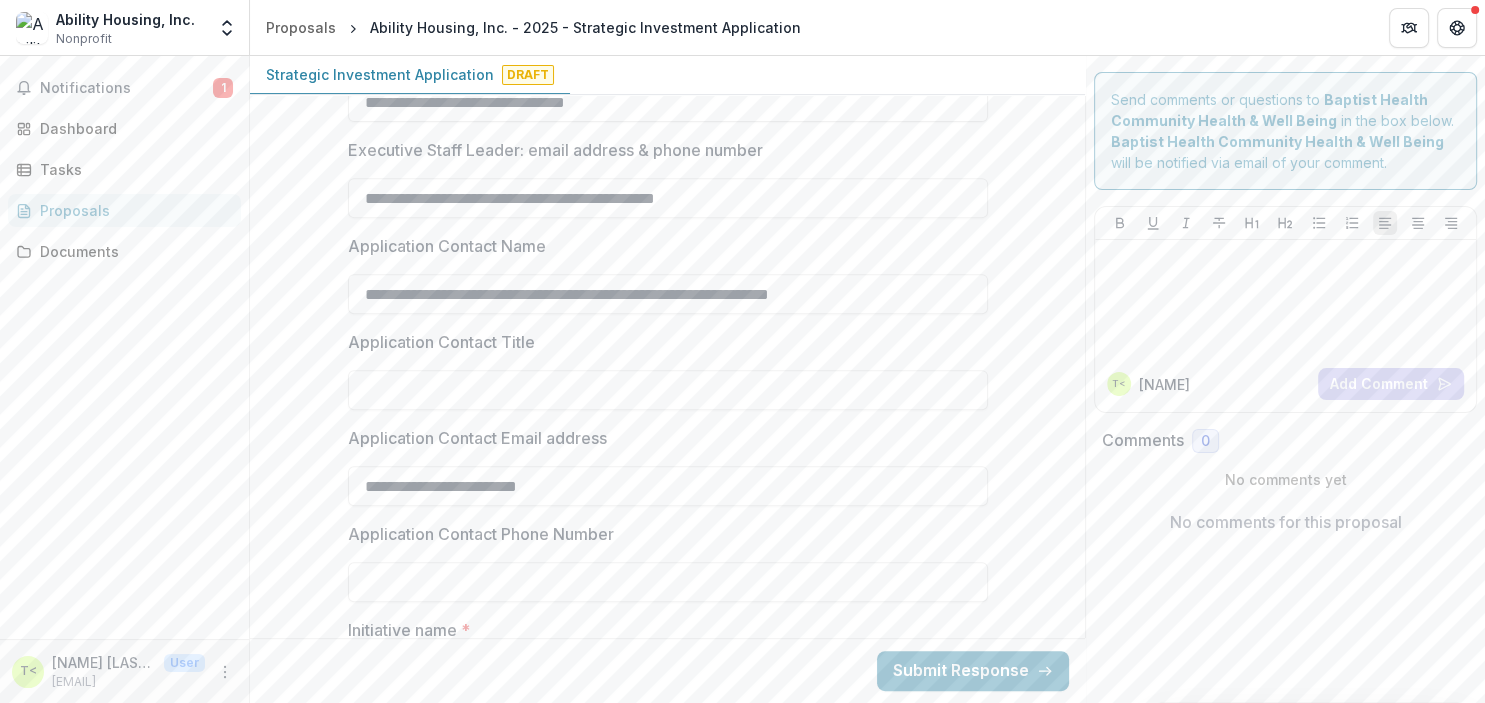 type on "**********" 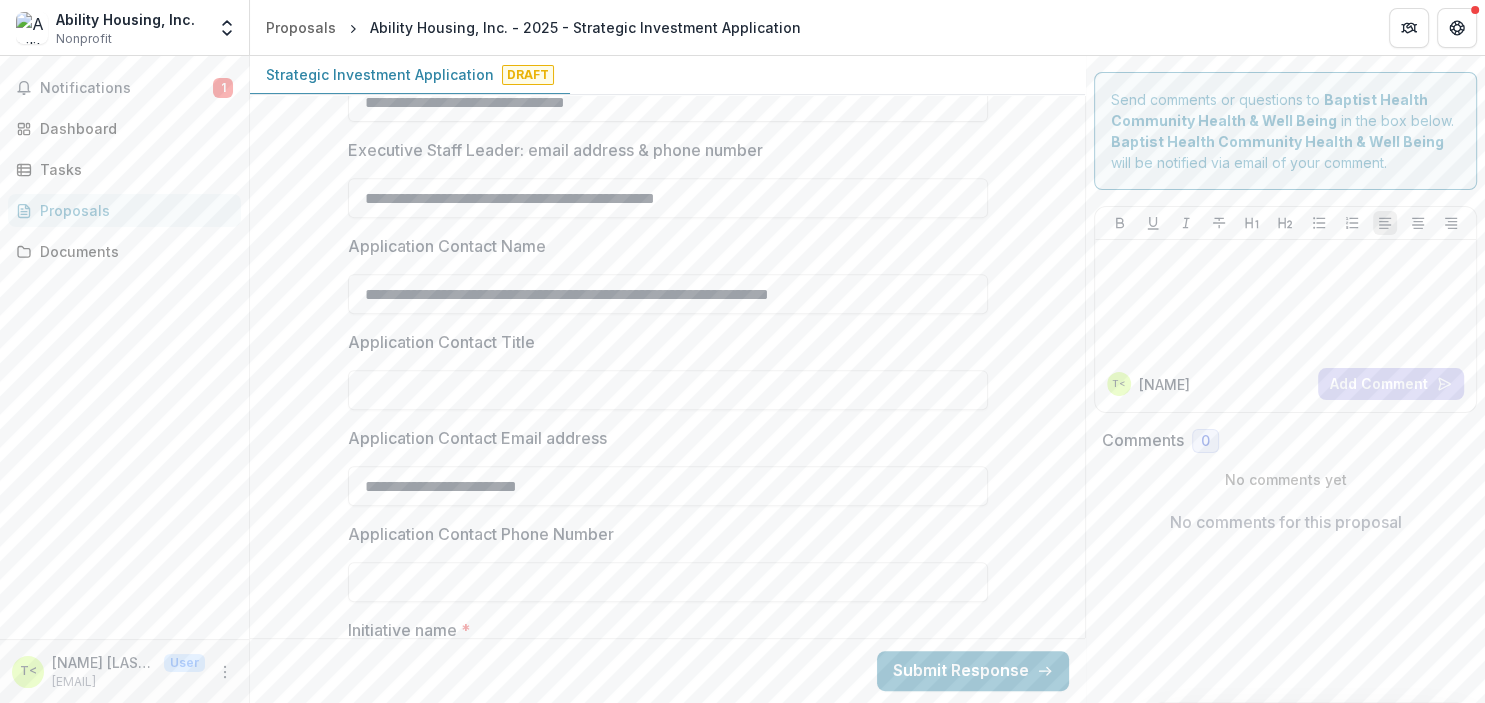 click on "Application Contact Phone Number" at bounding box center (668, 582) 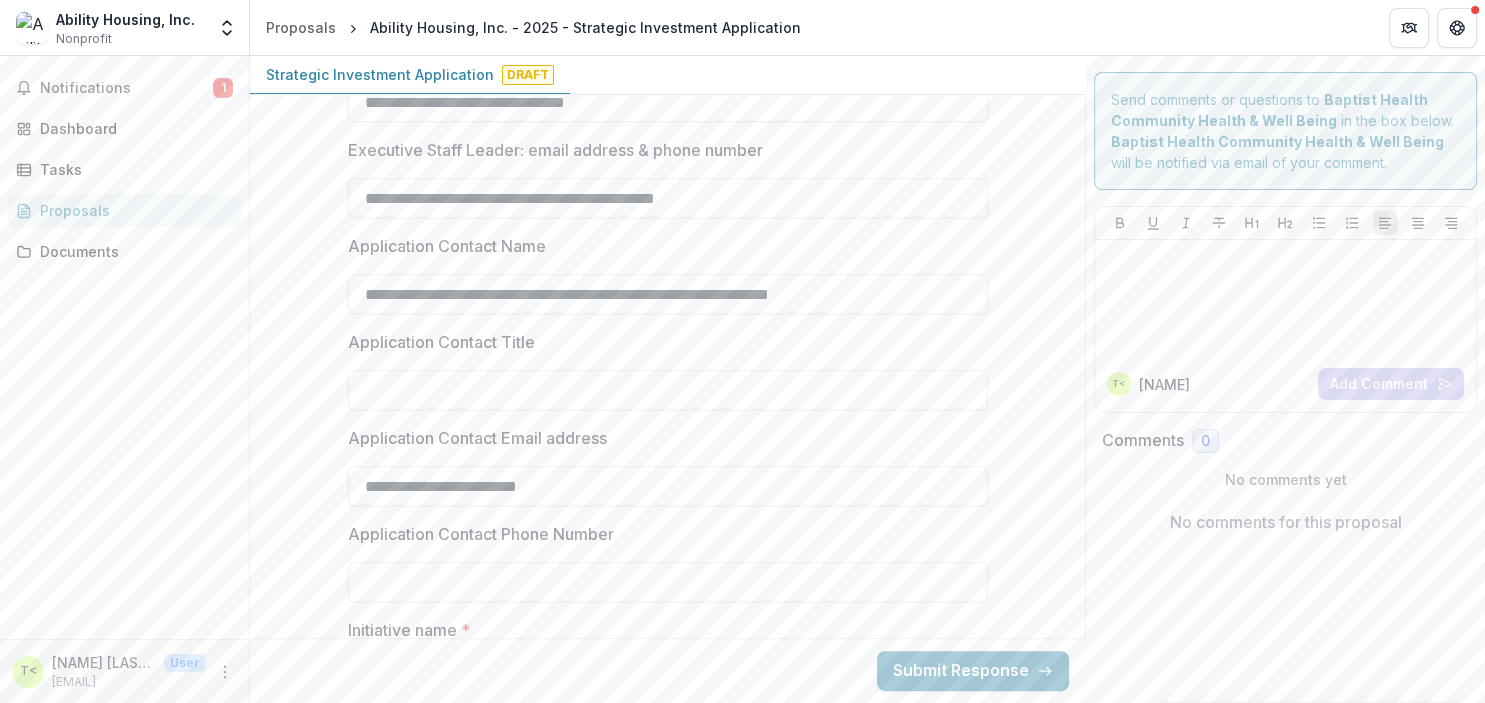 paste 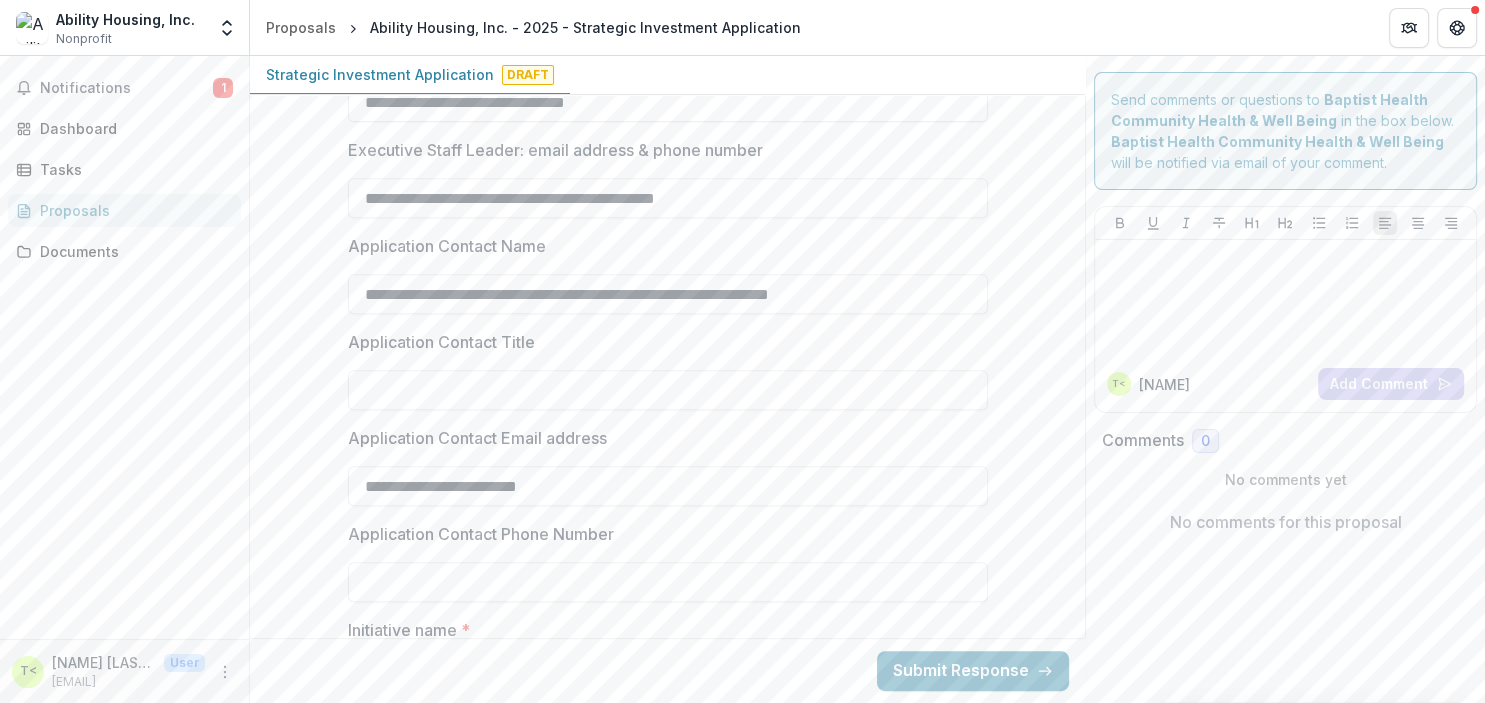 paste 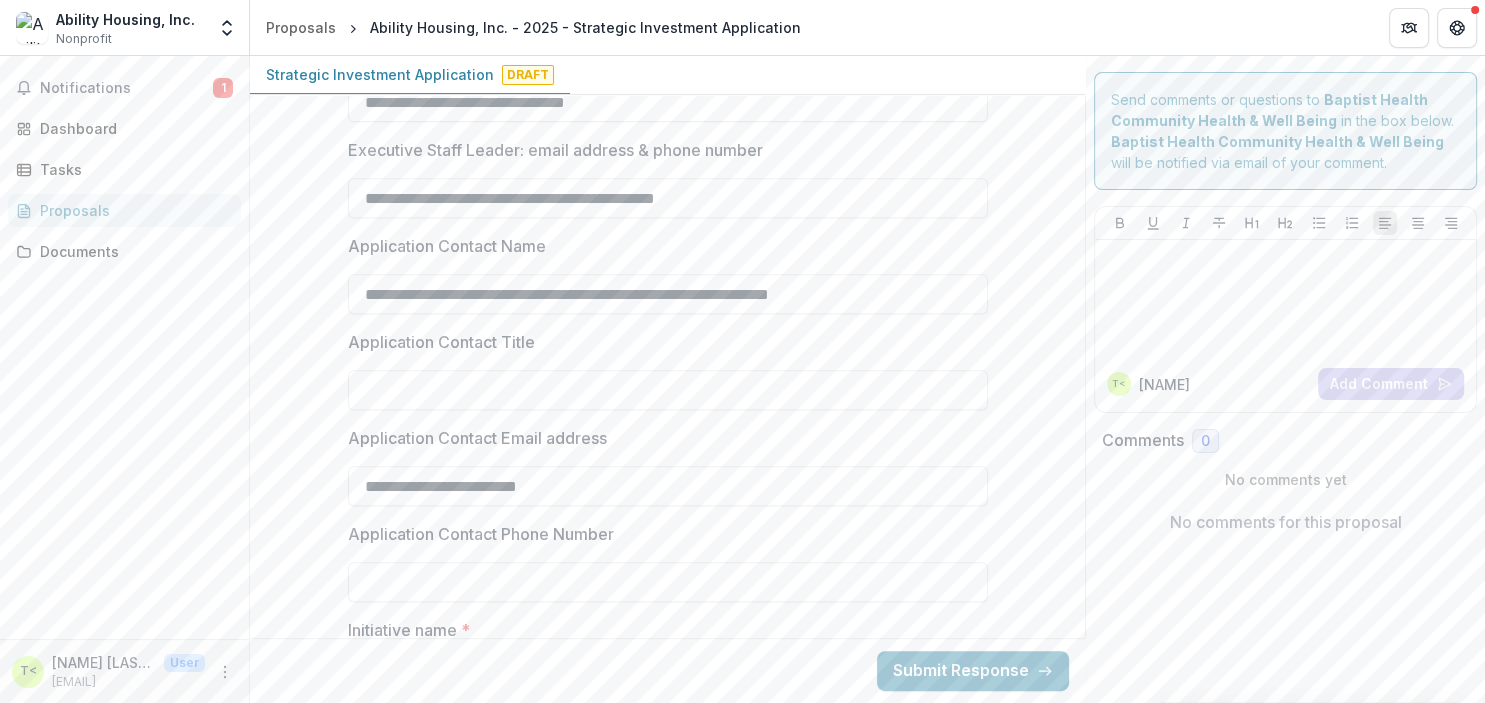 click on "Notifications 1 Dashboard Tasks Proposals Documents" at bounding box center [124, 347] 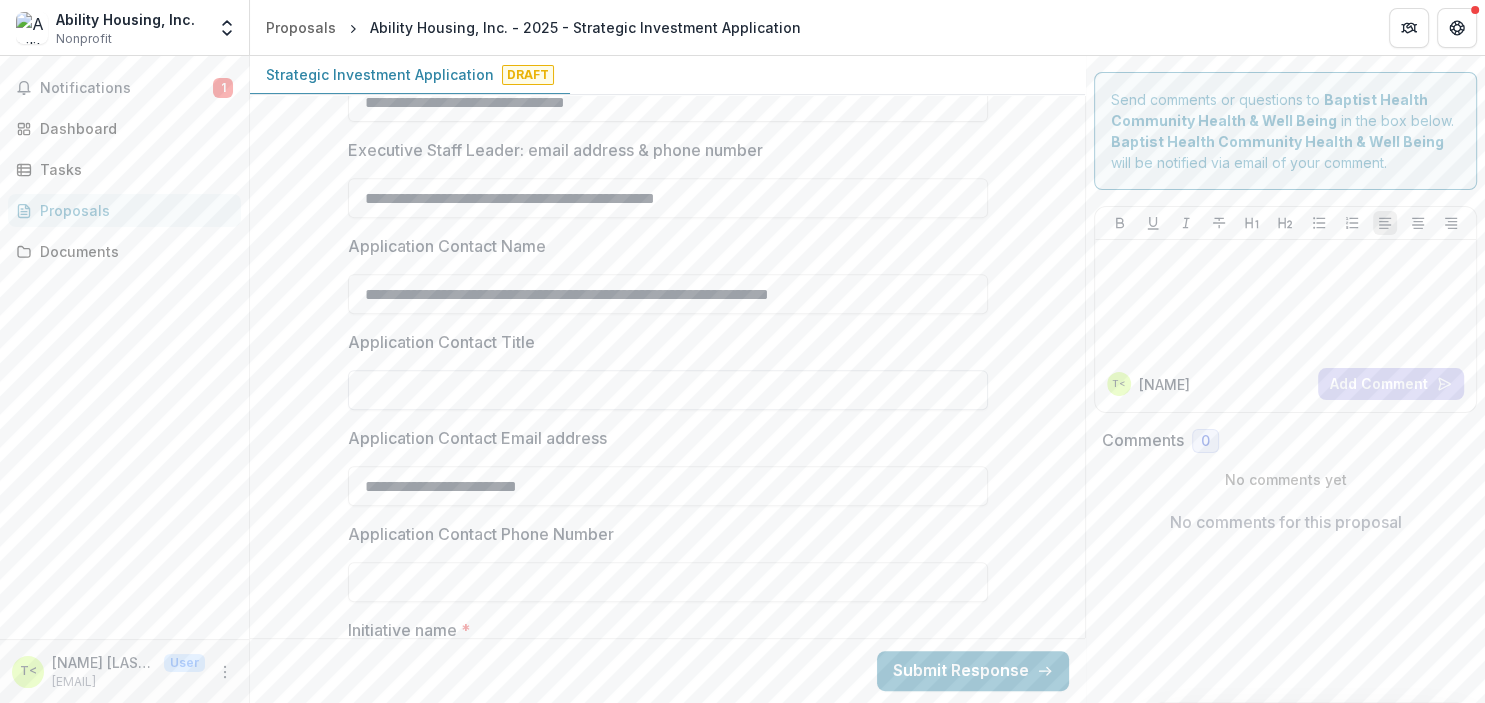 click on "Application Contact Title" at bounding box center [668, 390] 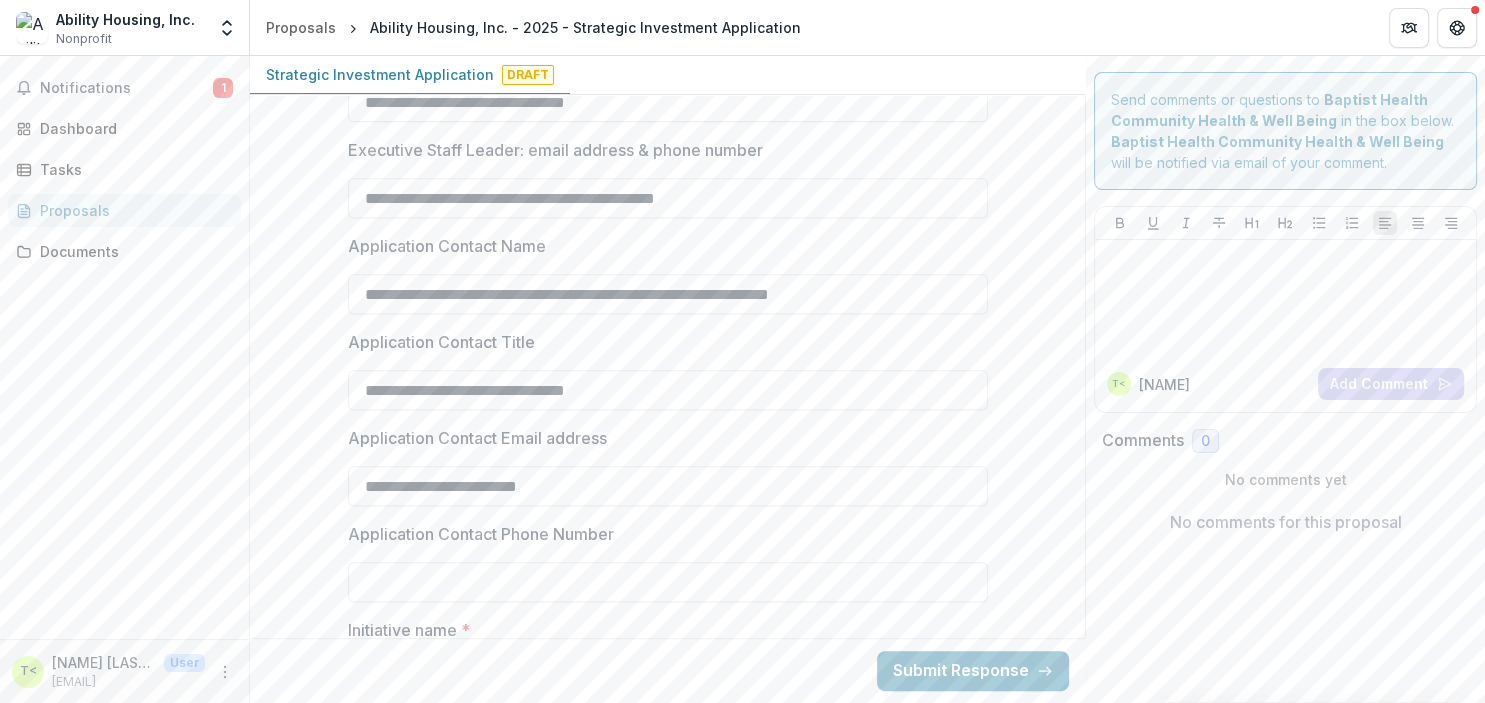 type on "**********" 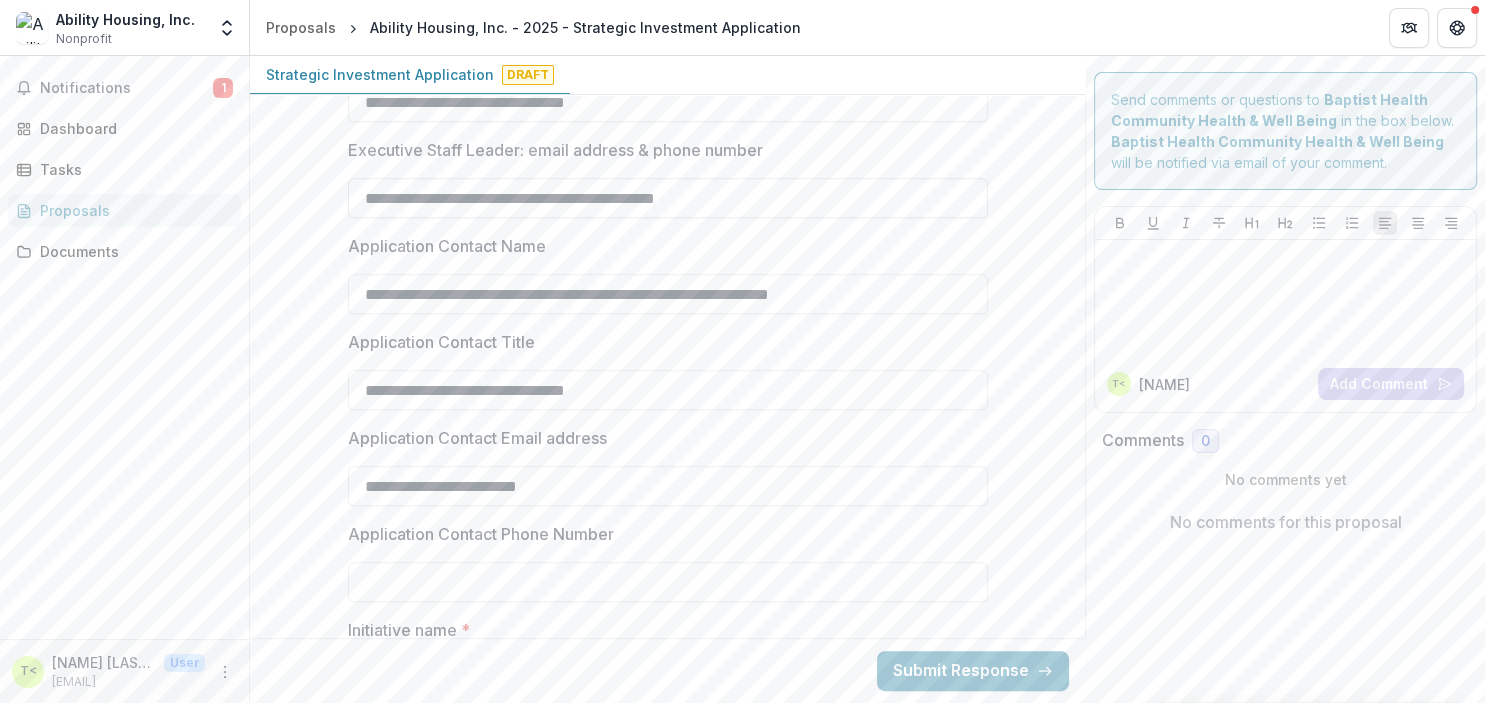 drag, startPoint x: 762, startPoint y: 194, endPoint x: 602, endPoint y: 195, distance: 160.00313 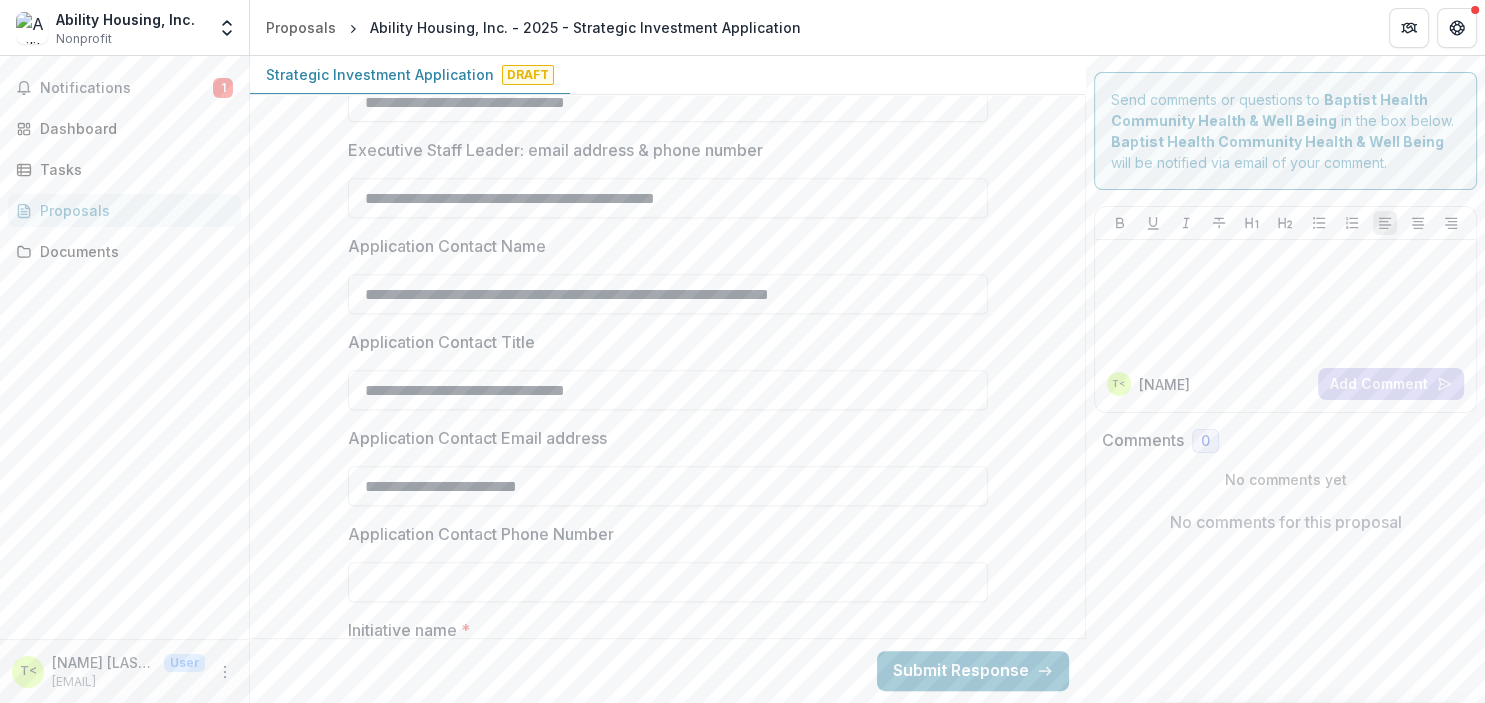 click on "Application Contact Phone Number" at bounding box center (668, 582) 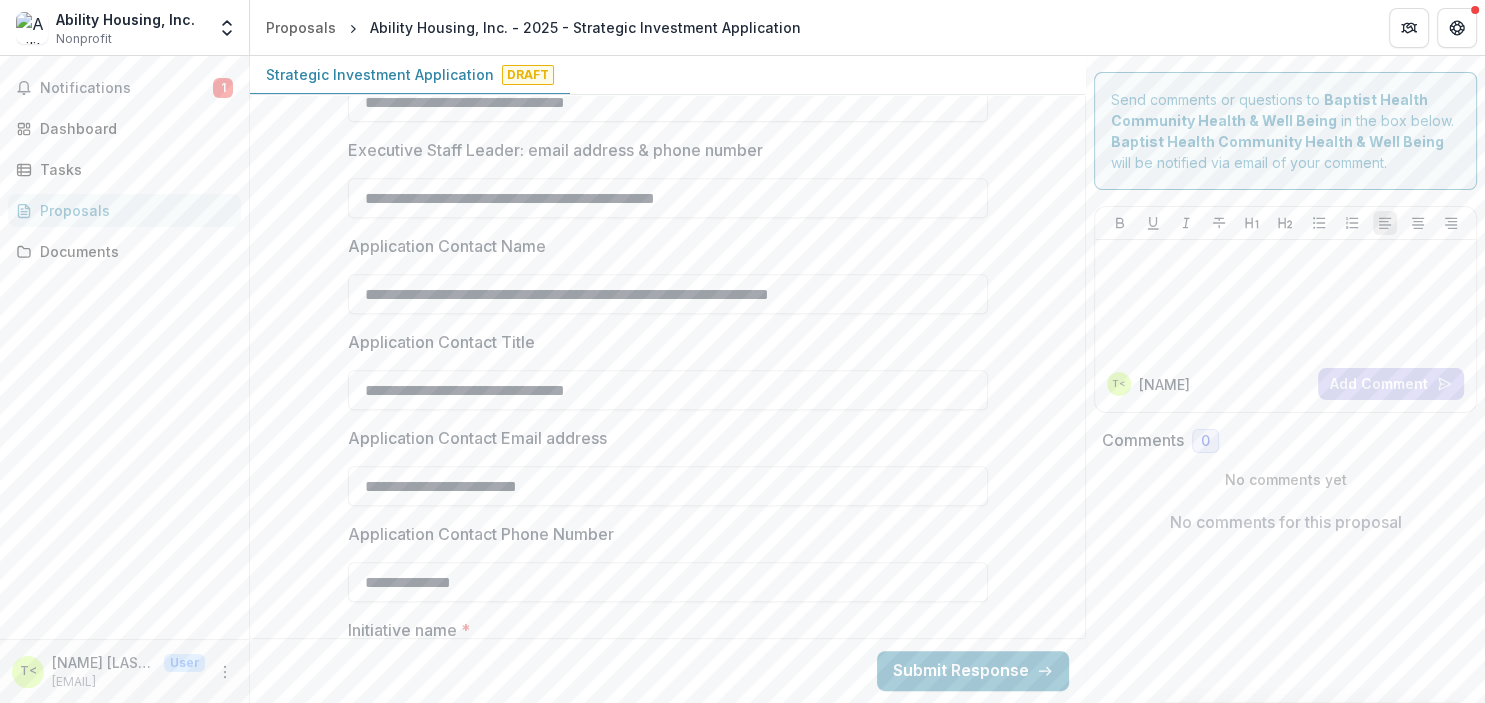 type on "**********" 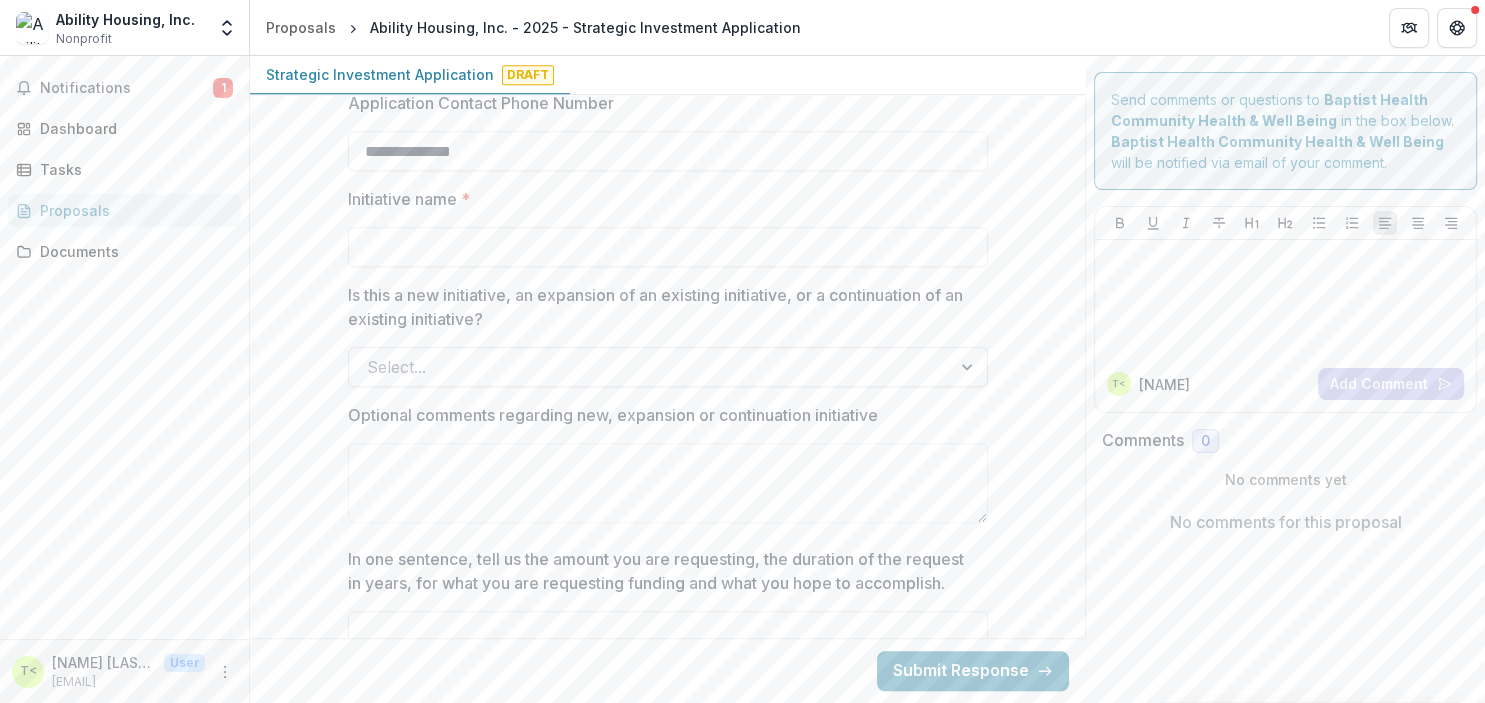 scroll, scrollTop: 1267, scrollLeft: 0, axis: vertical 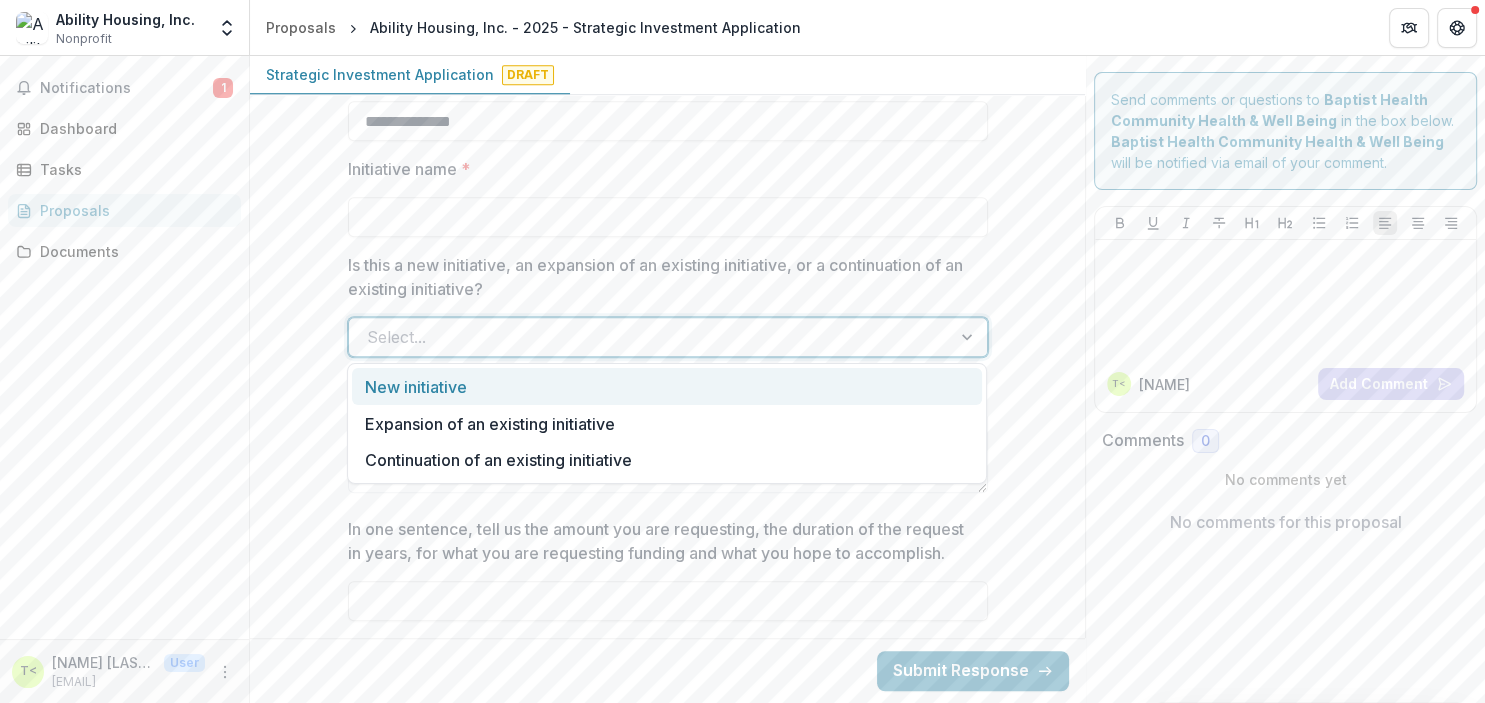 click at bounding box center [969, 337] 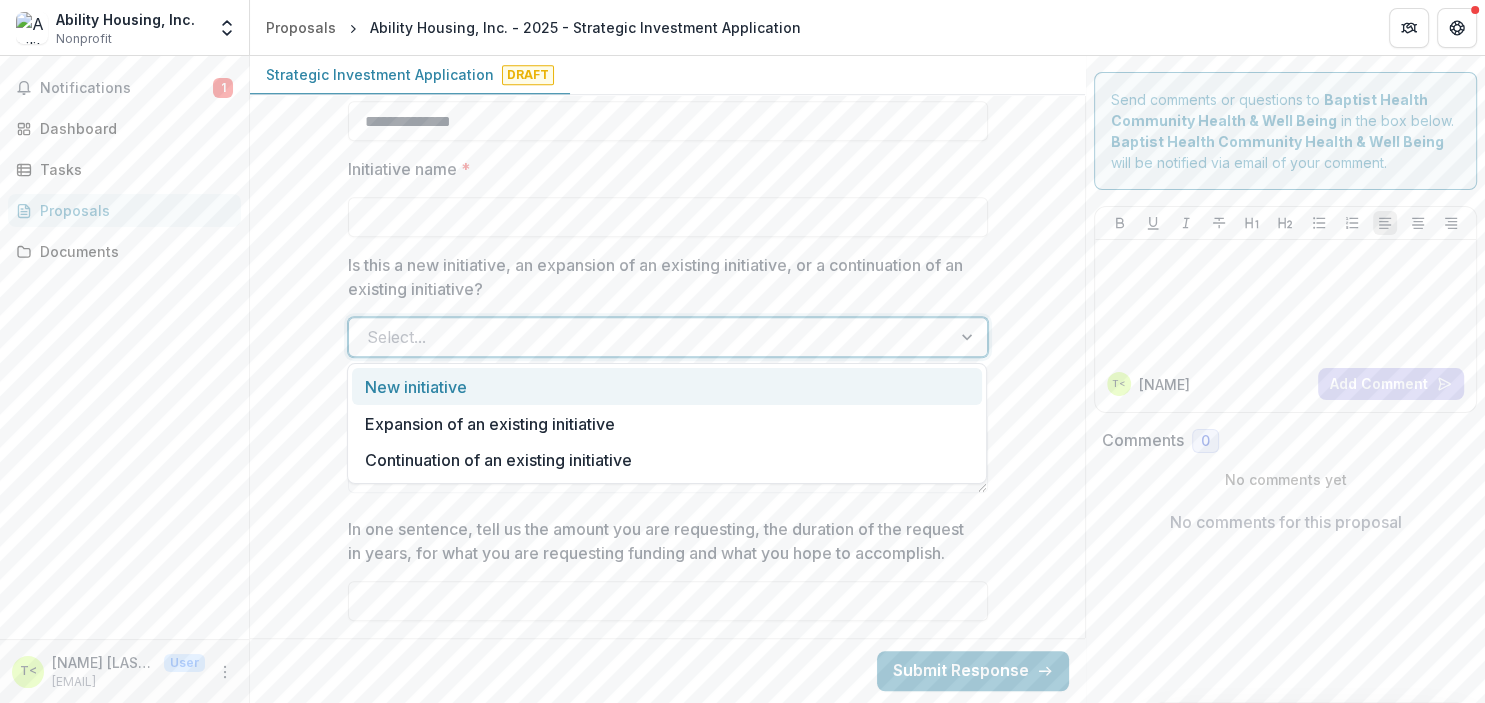 click on "New initiative" at bounding box center [667, 386] 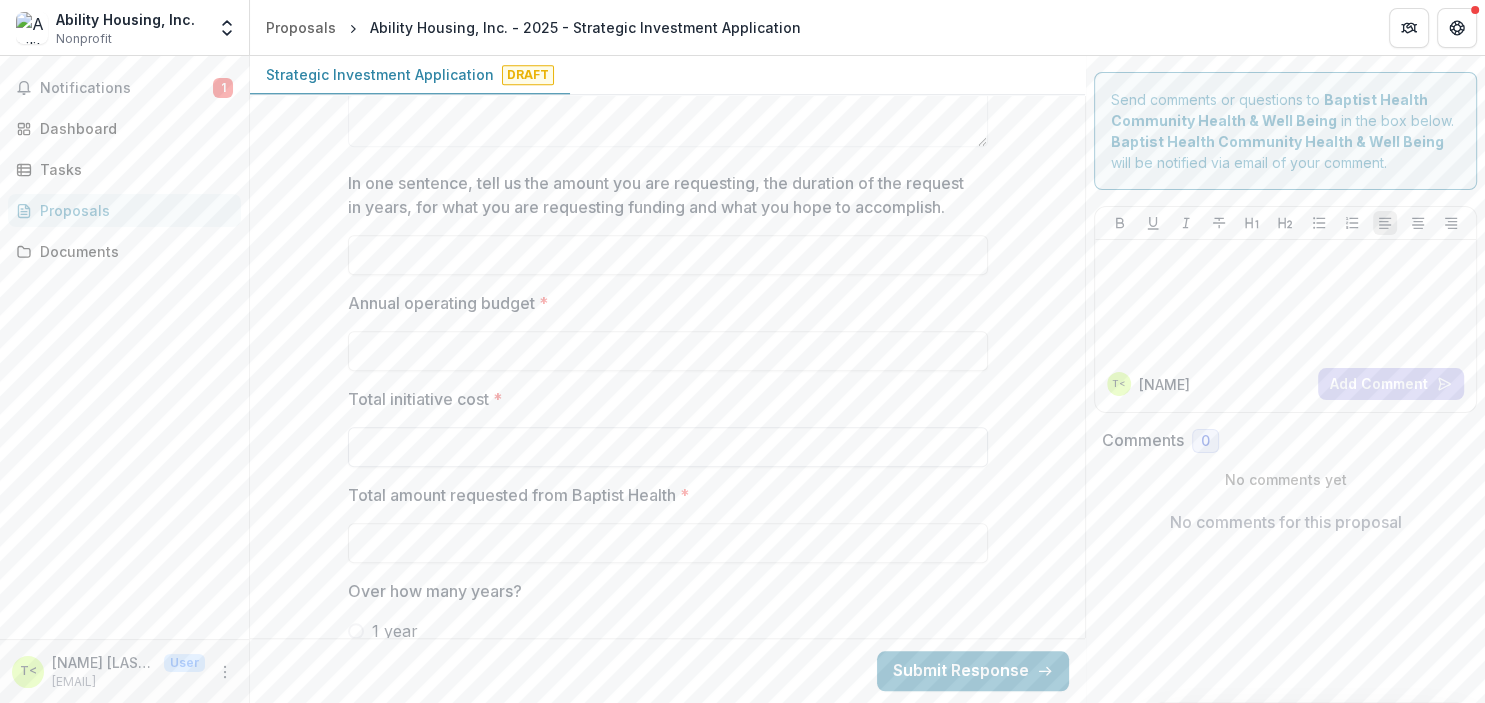 scroll, scrollTop: 1728, scrollLeft: 0, axis: vertical 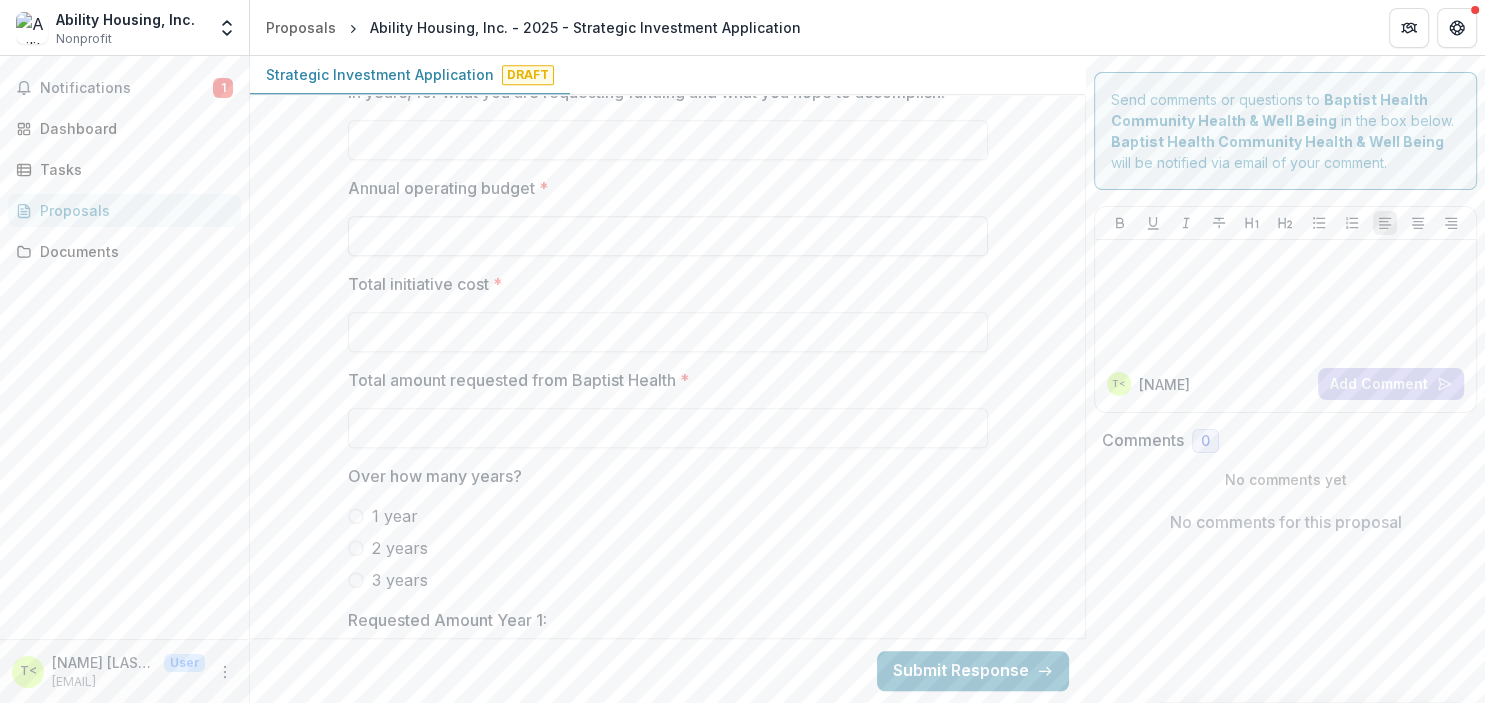 click on "Annual operating budget *" at bounding box center [668, 236] 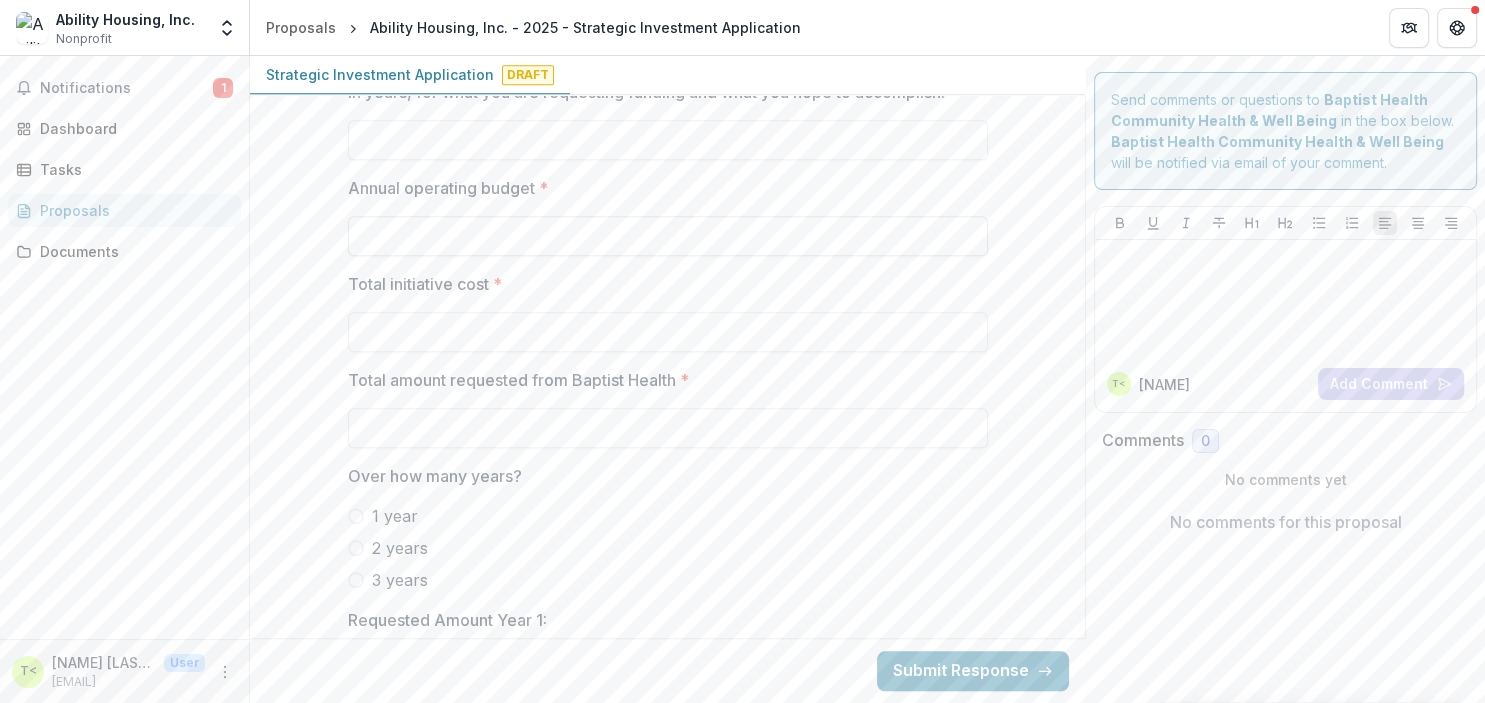 paste on "**********" 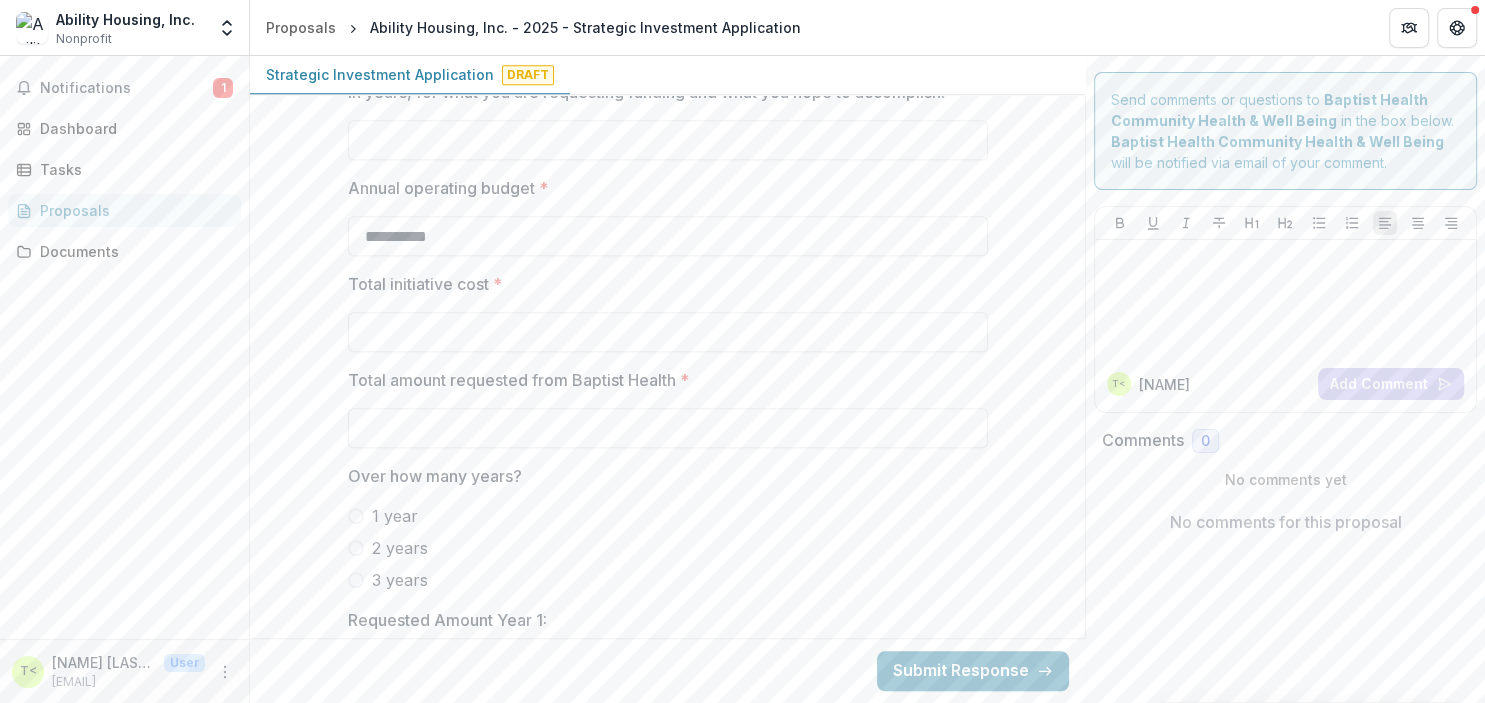 type on "**********" 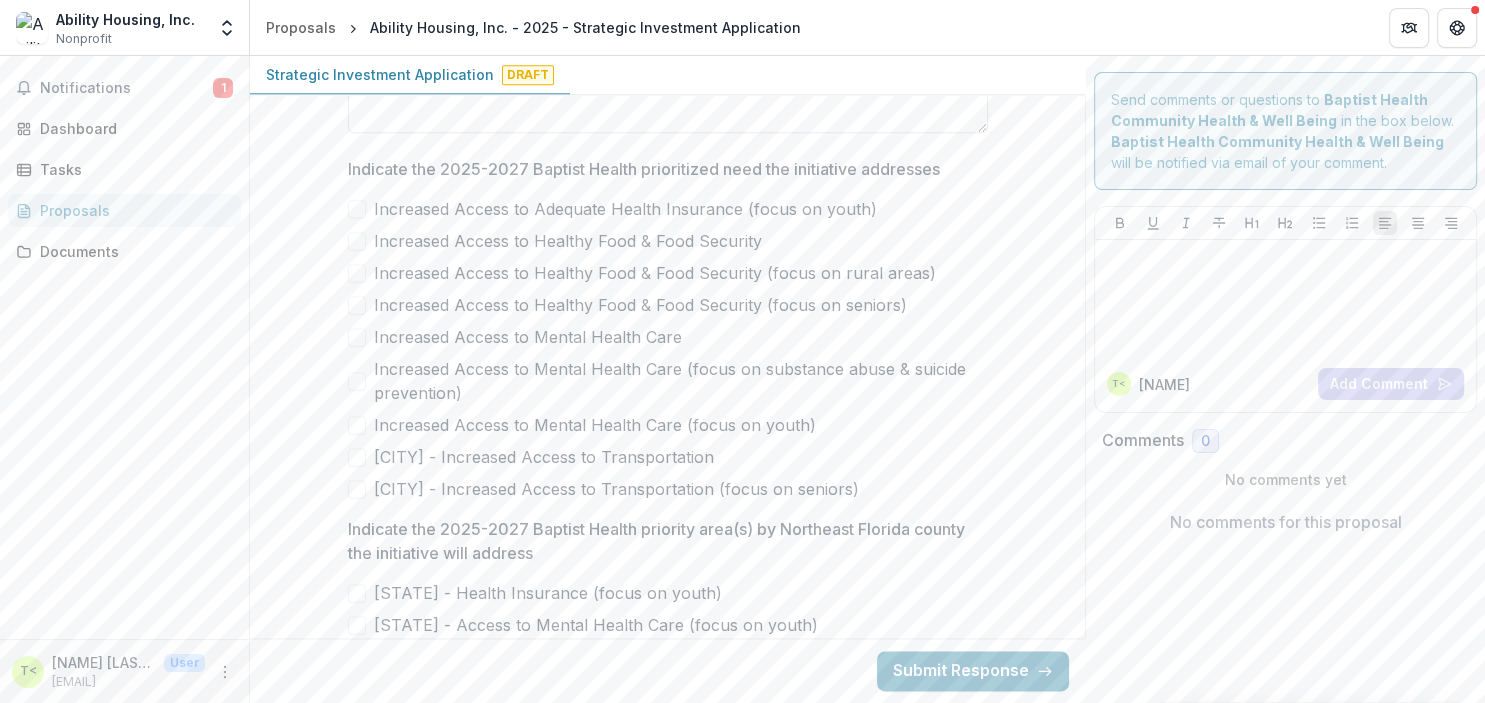 scroll, scrollTop: 2650, scrollLeft: 0, axis: vertical 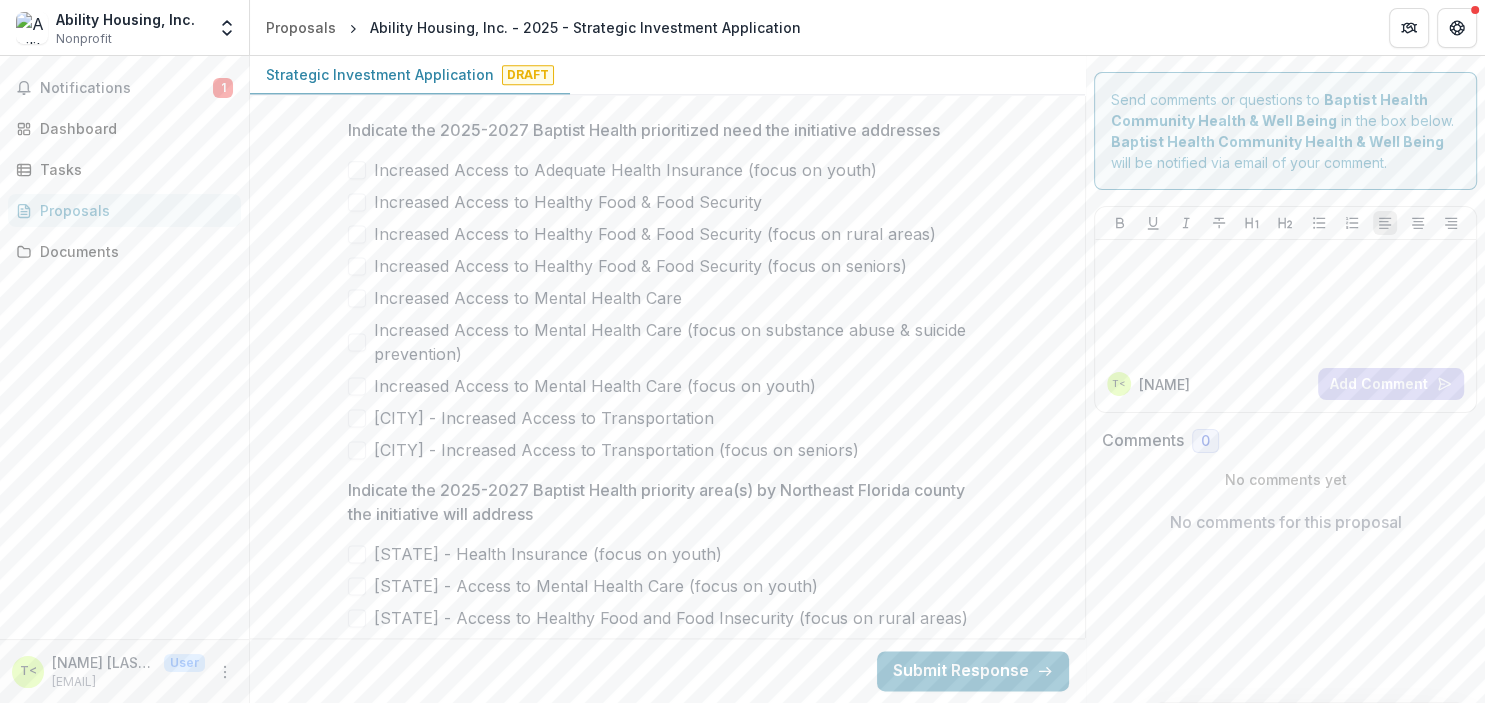 drag, startPoint x: 856, startPoint y: 472, endPoint x: 659, endPoint y: 449, distance: 198.33809 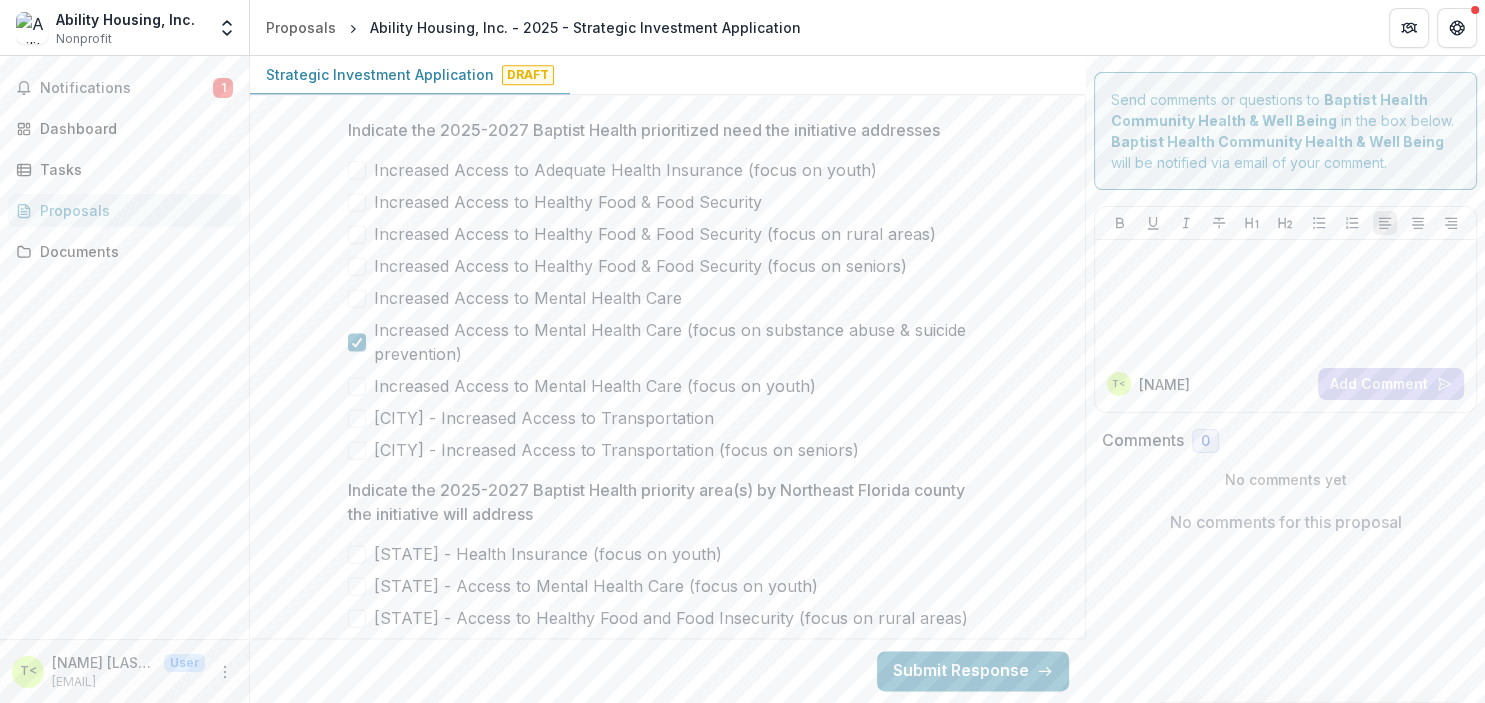 click on "Increased Access to Adequate Health Insurance (focus on youth)" at bounding box center (625, 170) 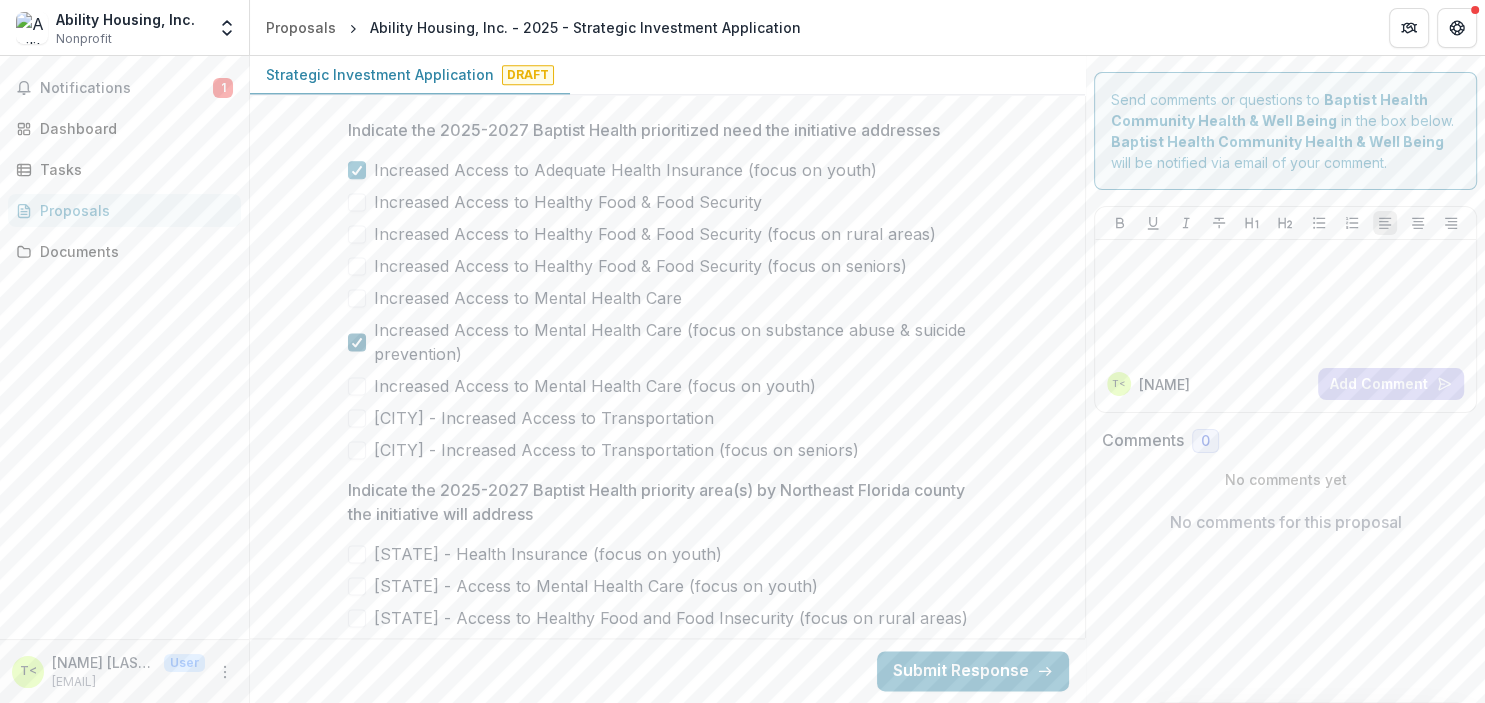 click at bounding box center (357, 342) 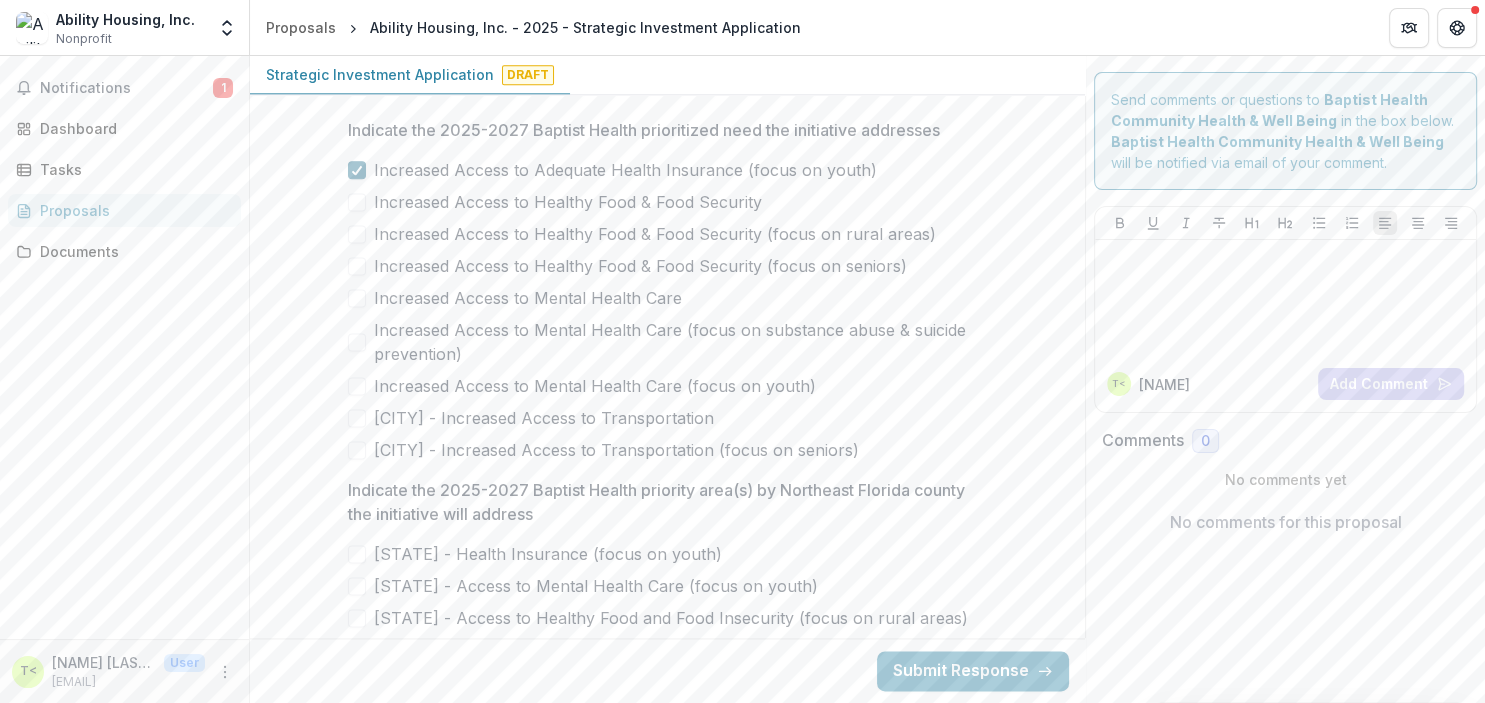 click 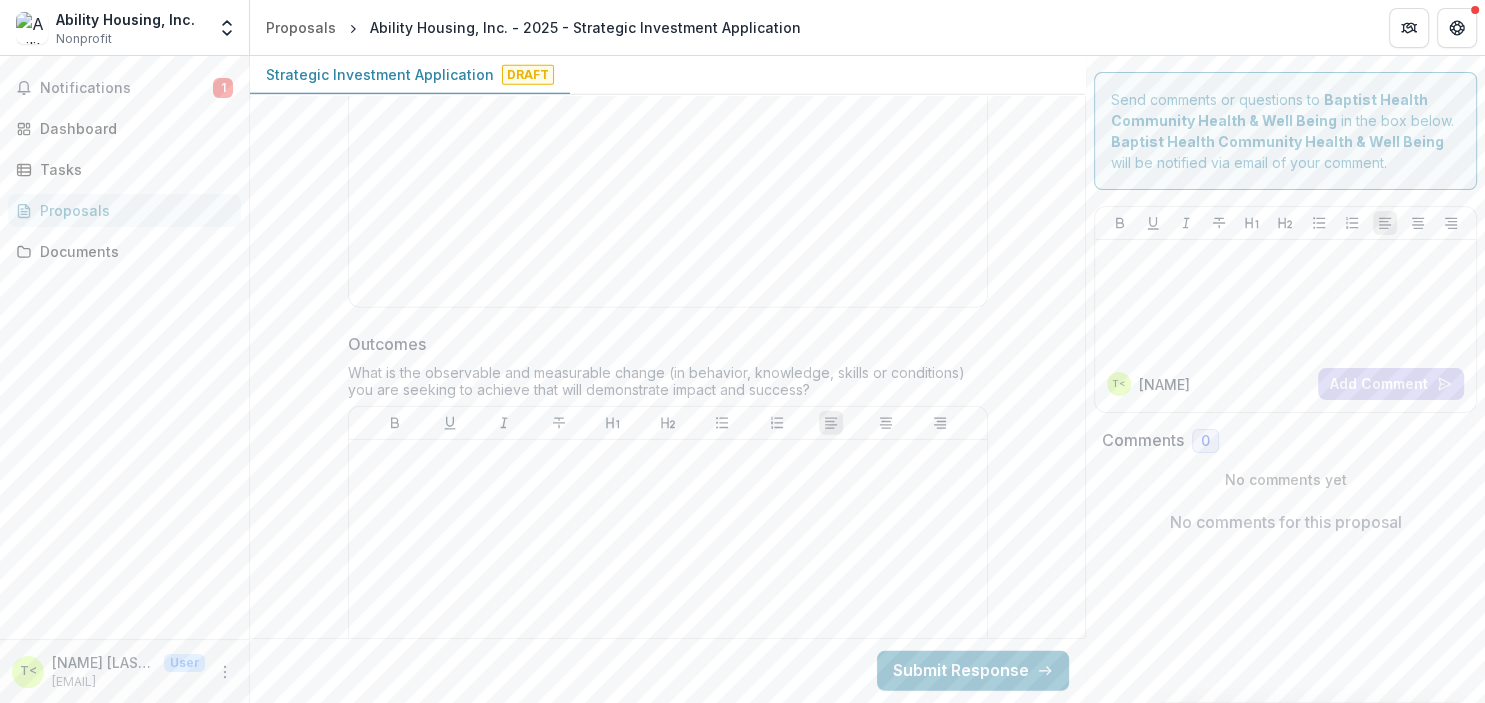 scroll, scrollTop: 5645, scrollLeft: 0, axis: vertical 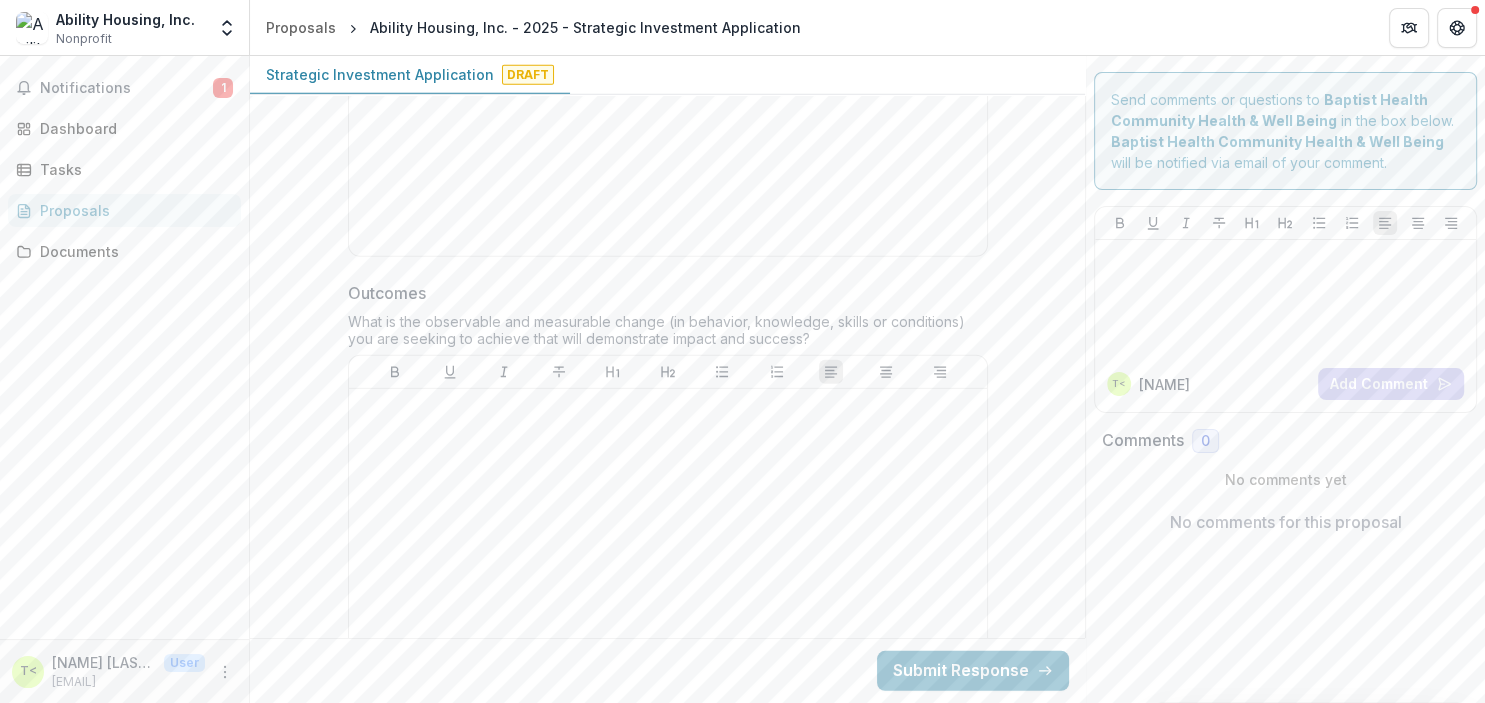 drag, startPoint x: 814, startPoint y: 360, endPoint x: 338, endPoint y: 346, distance: 476.20584 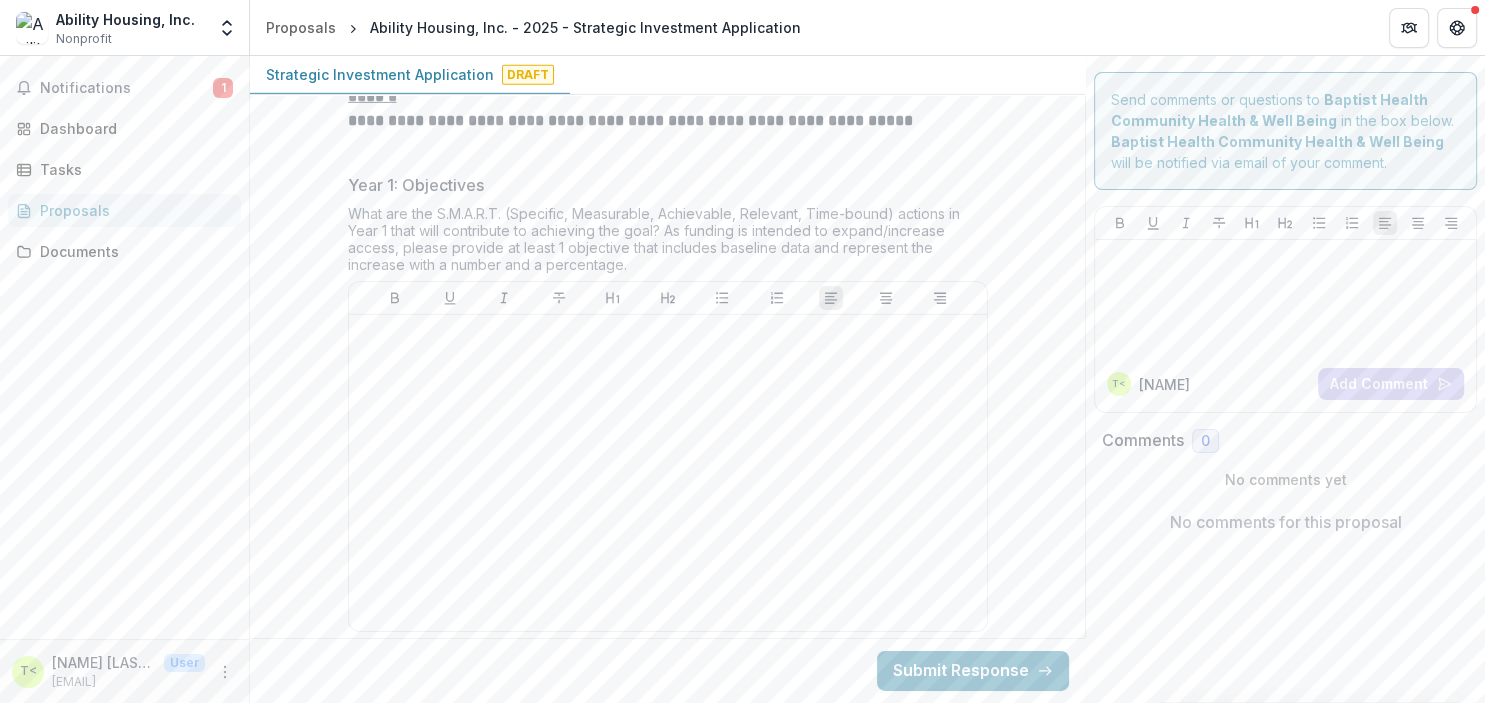 scroll, scrollTop: 6336, scrollLeft: 0, axis: vertical 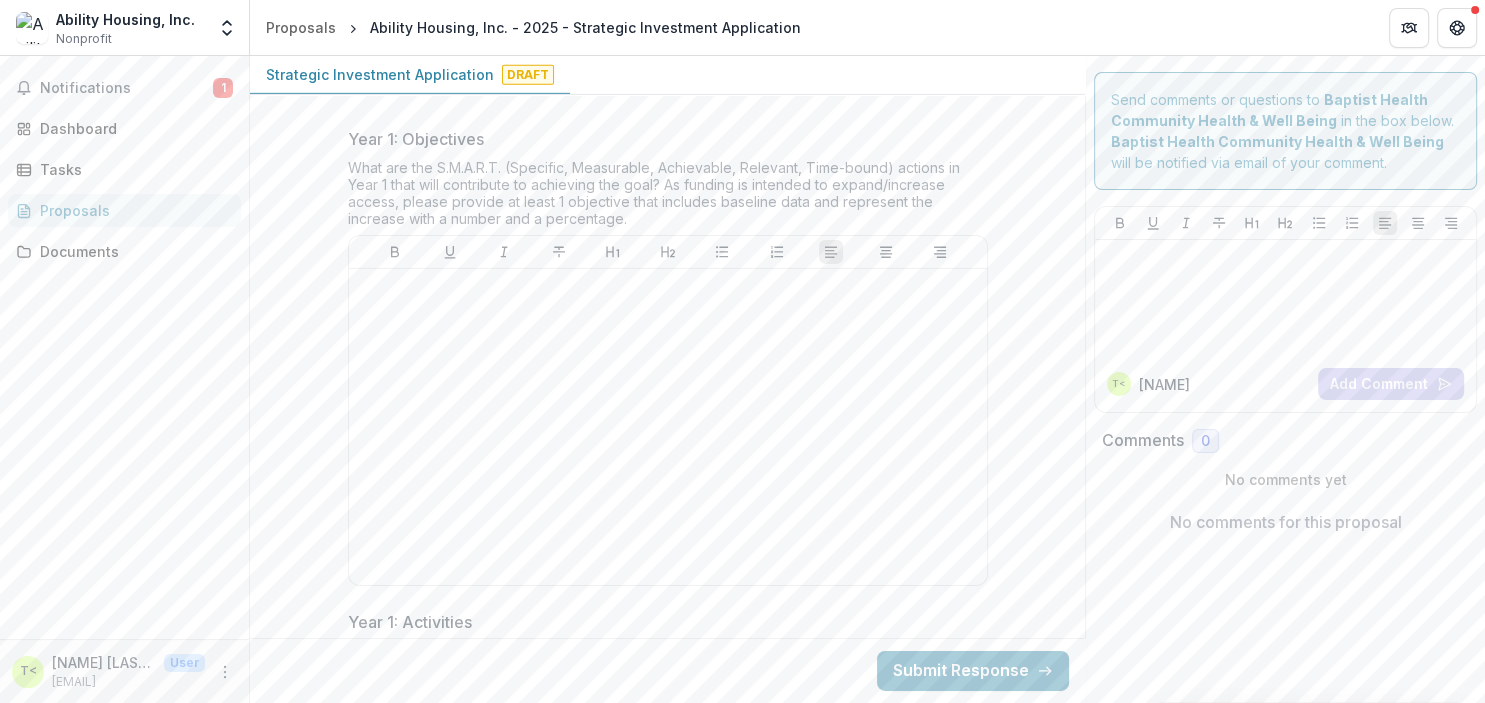 drag, startPoint x: 353, startPoint y: 208, endPoint x: 568, endPoint y: 269, distance: 223.48602 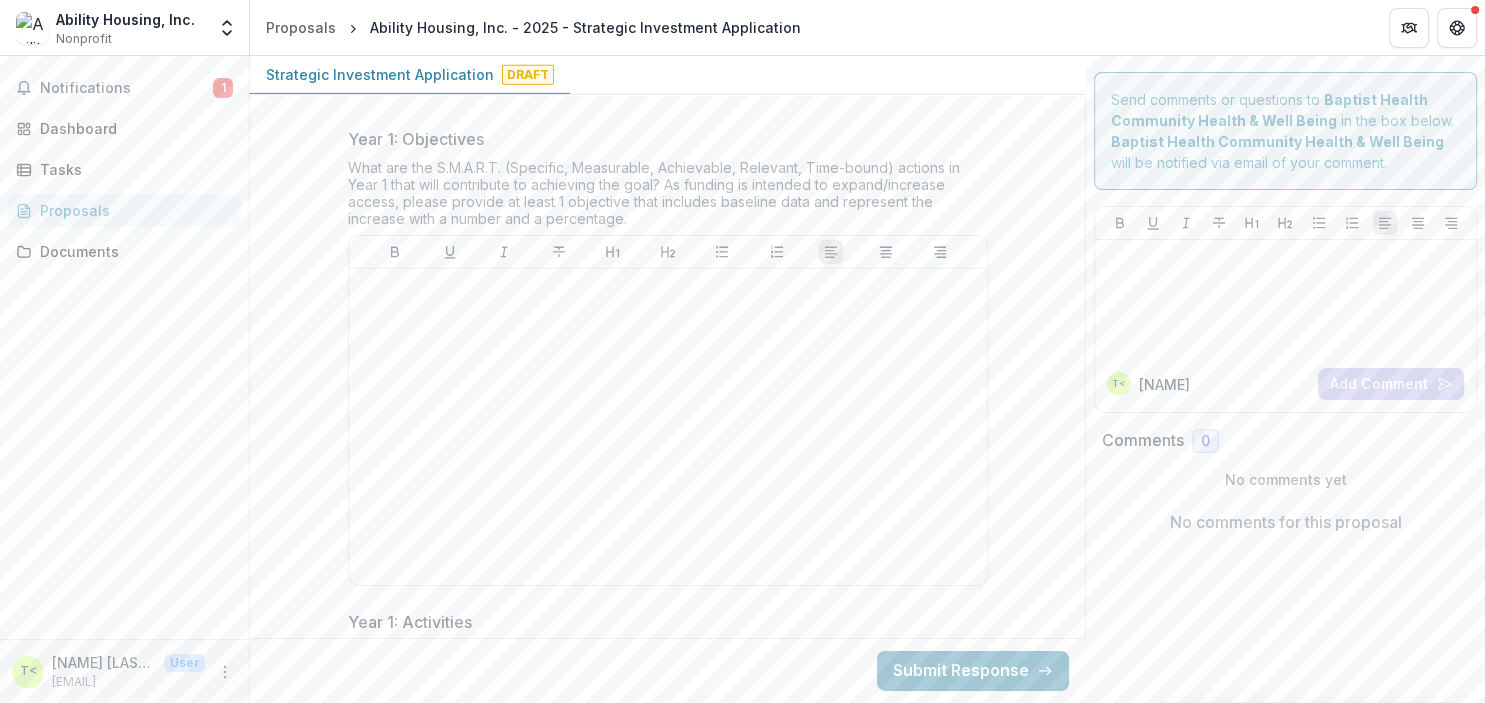 copy on "What are the S.M.A.R.T. (Specific, Measurable, Achievable, Relevant, Time-bound) actions in Year 1 that will contribute to achieving the goal? As funding is intended to expand/increase access, please provide at least 1 objective that includes baseline data and represent the increase with a number and a percentage." 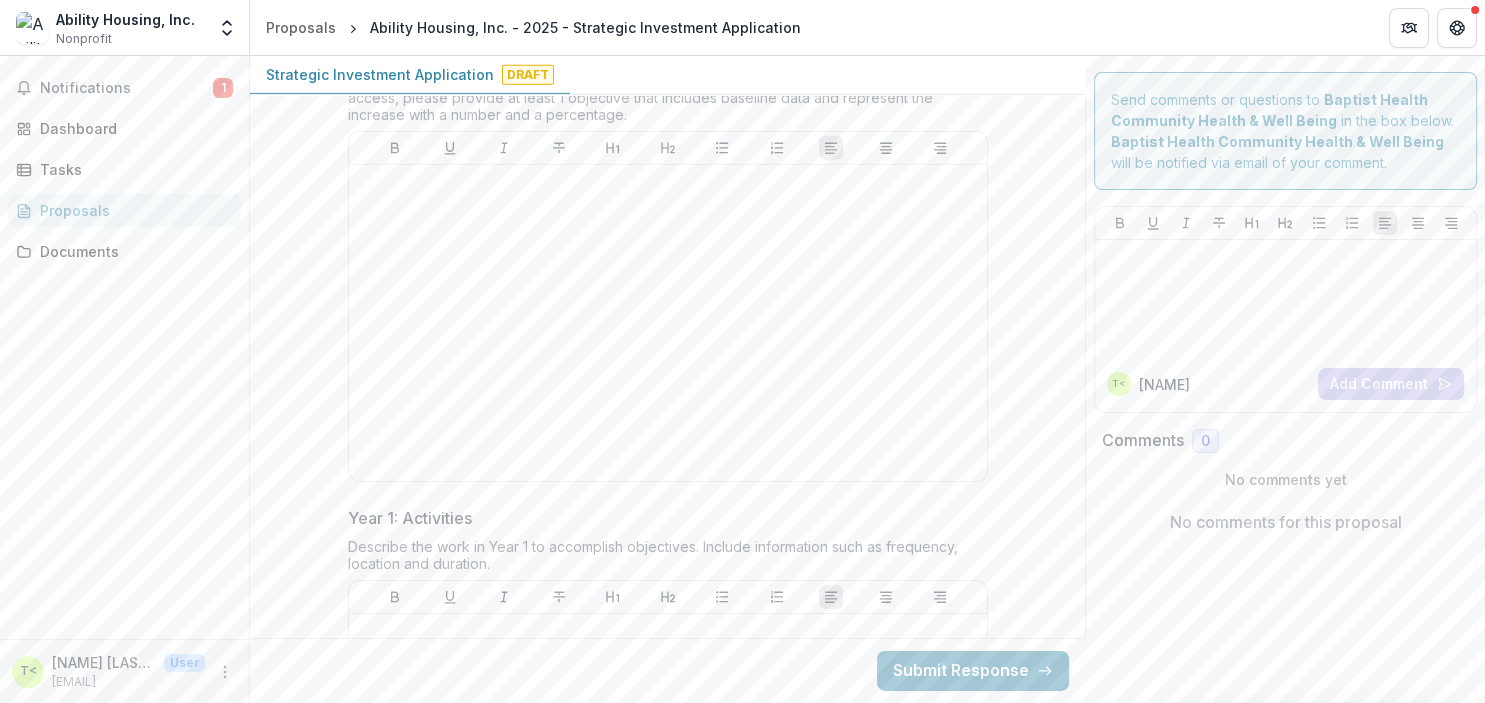 scroll, scrollTop: 6797, scrollLeft: 0, axis: vertical 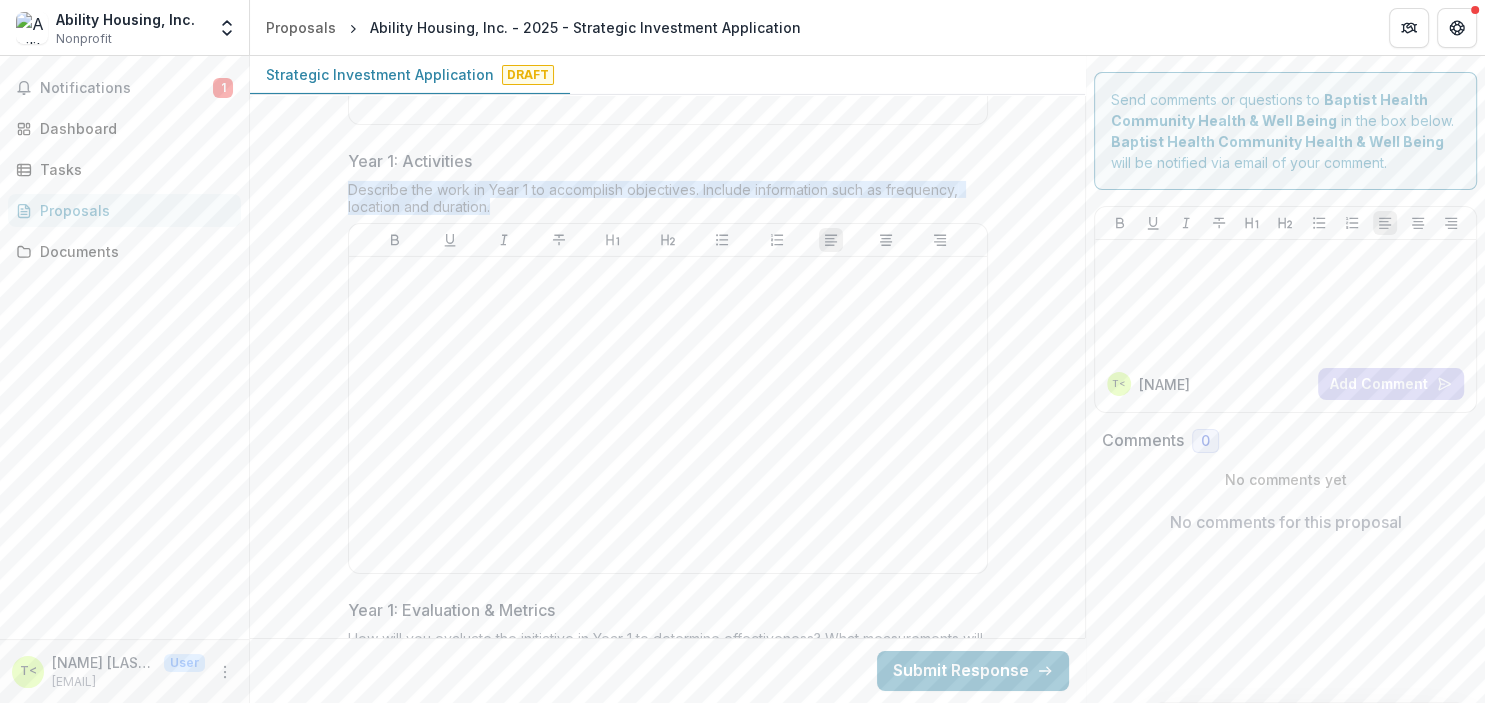 drag, startPoint x: 347, startPoint y: 236, endPoint x: 497, endPoint y: 247, distance: 150.40279 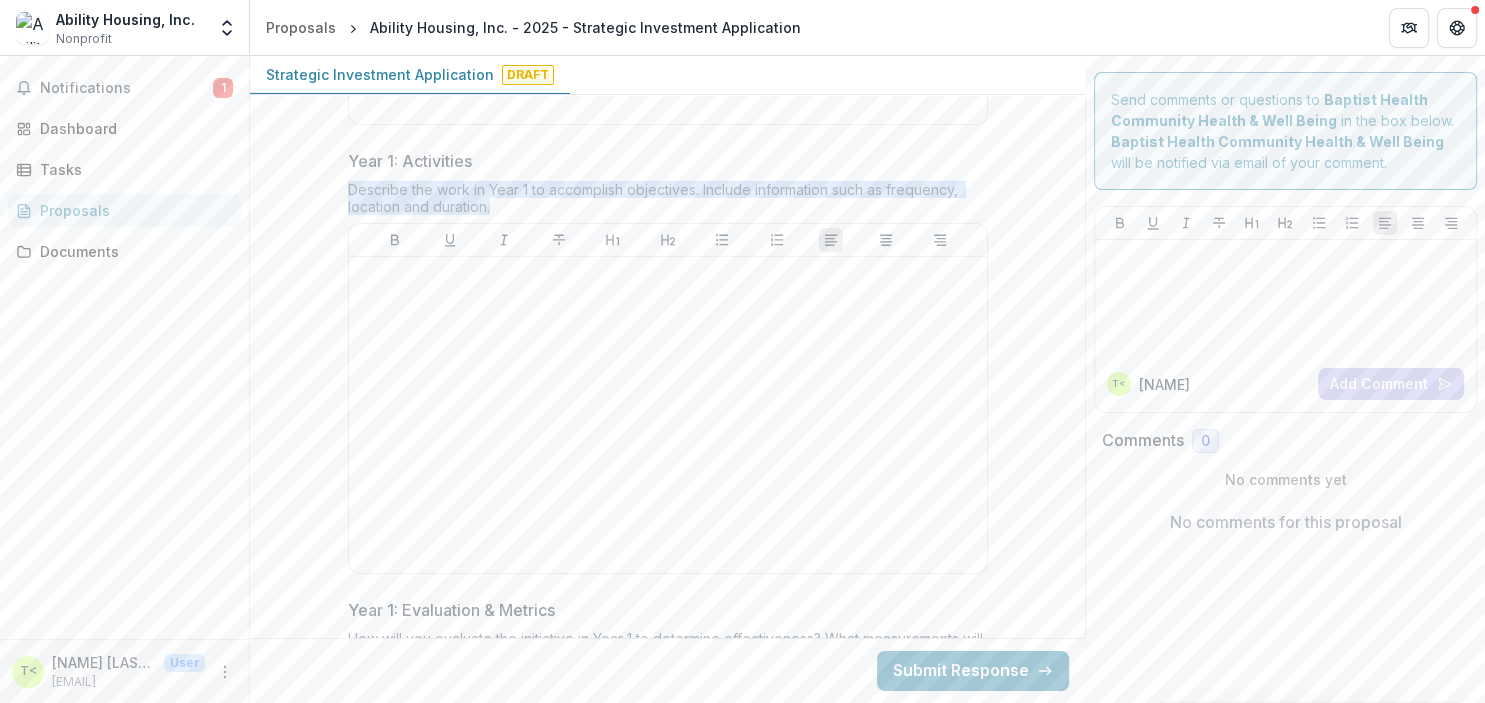 copy on "Describe the work in Year 1 to accomplish objectives. Include information such as frequency, location and duration." 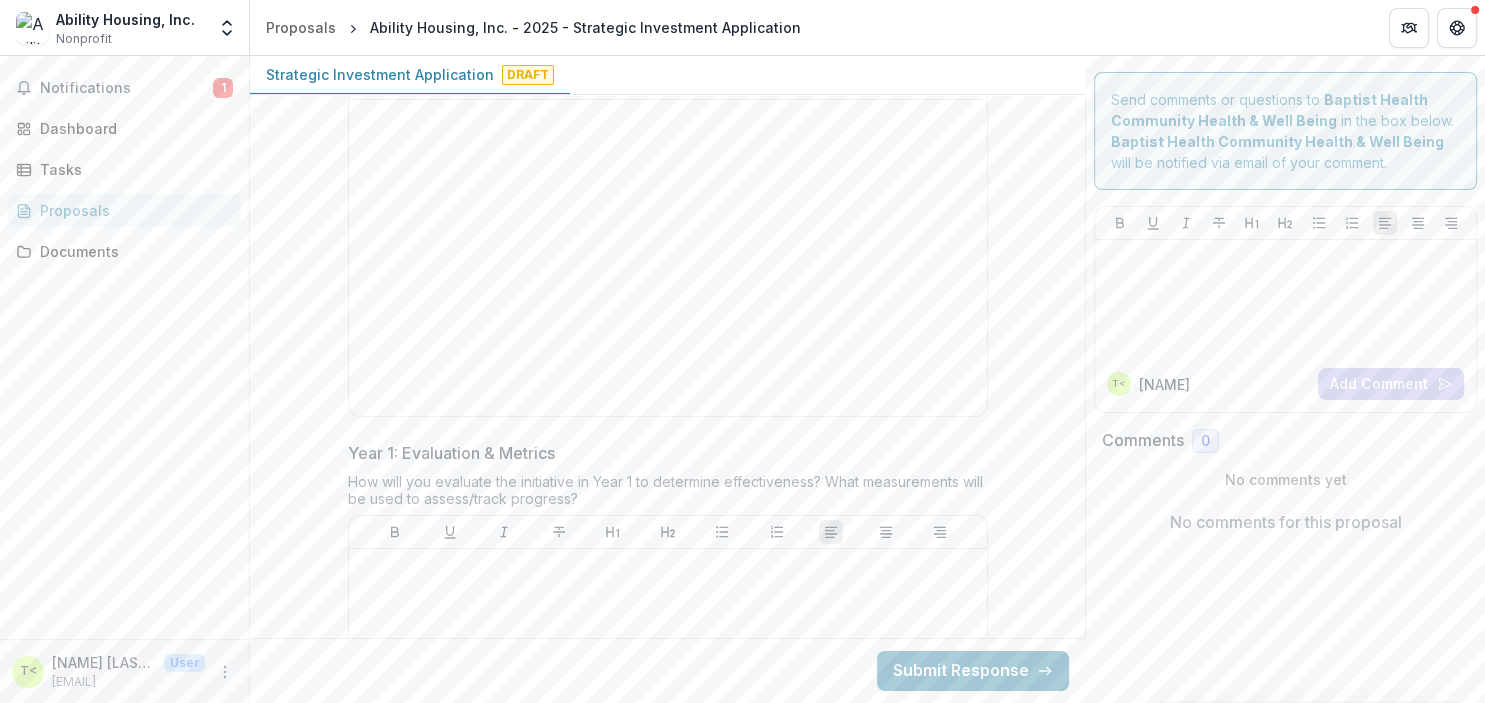 scroll, scrollTop: 7258, scrollLeft: 0, axis: vertical 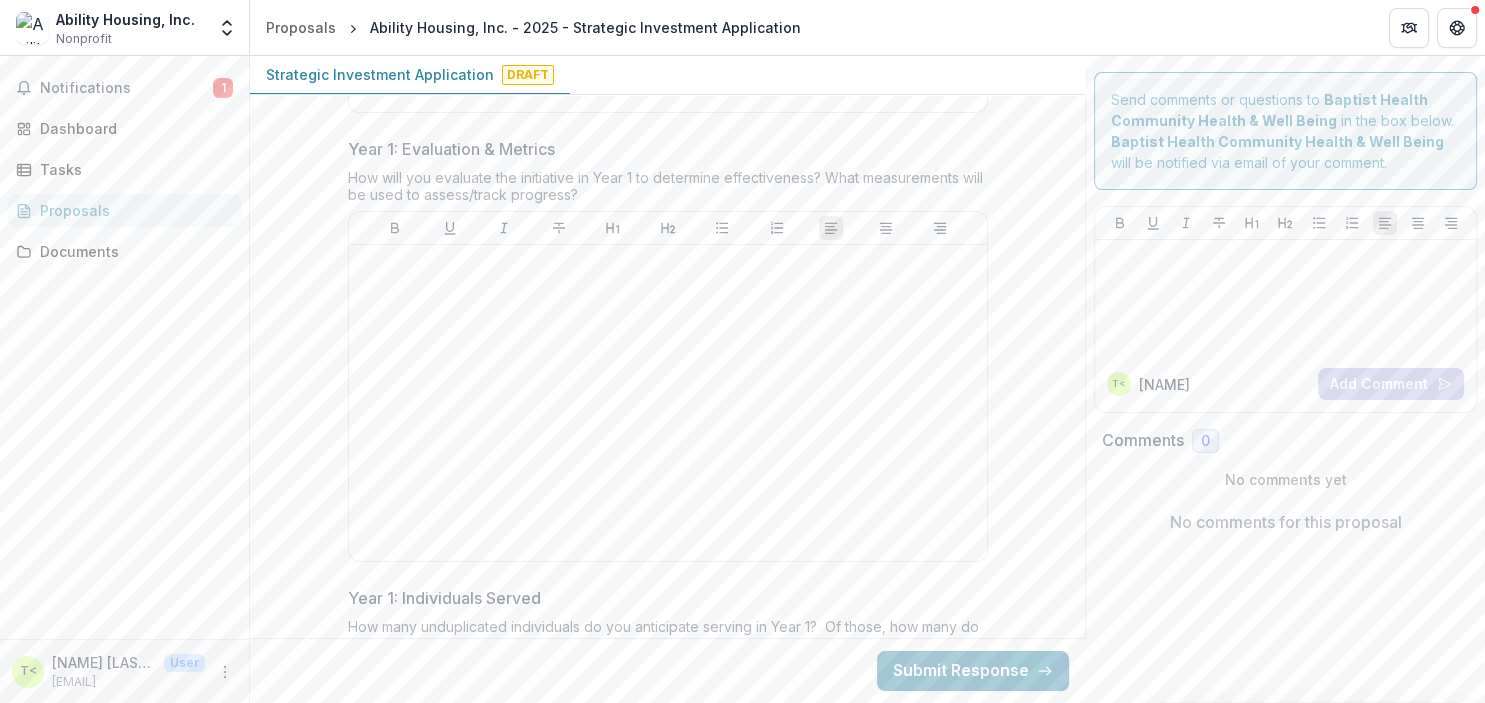 drag, startPoint x: 346, startPoint y: 224, endPoint x: 582, endPoint y: 243, distance: 236.7636 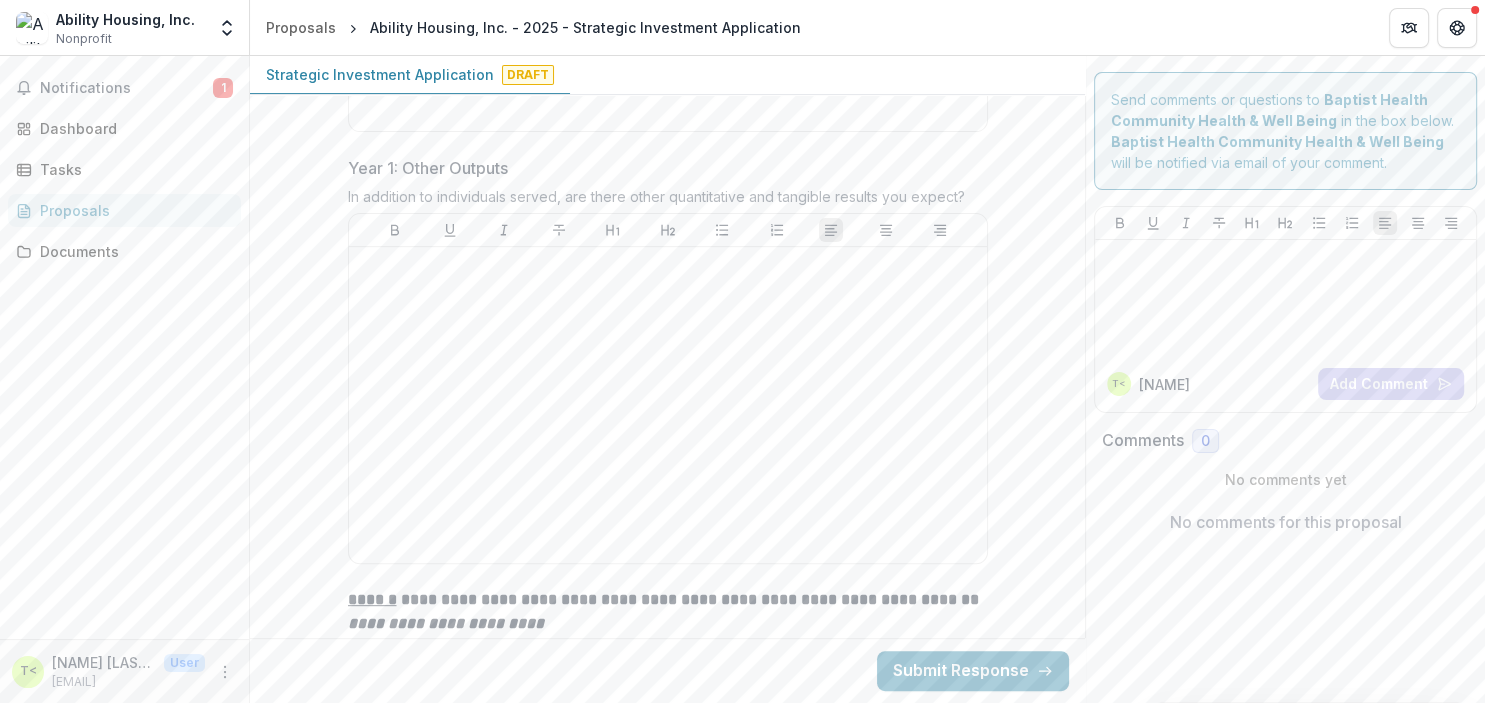 scroll, scrollTop: 8179, scrollLeft: 0, axis: vertical 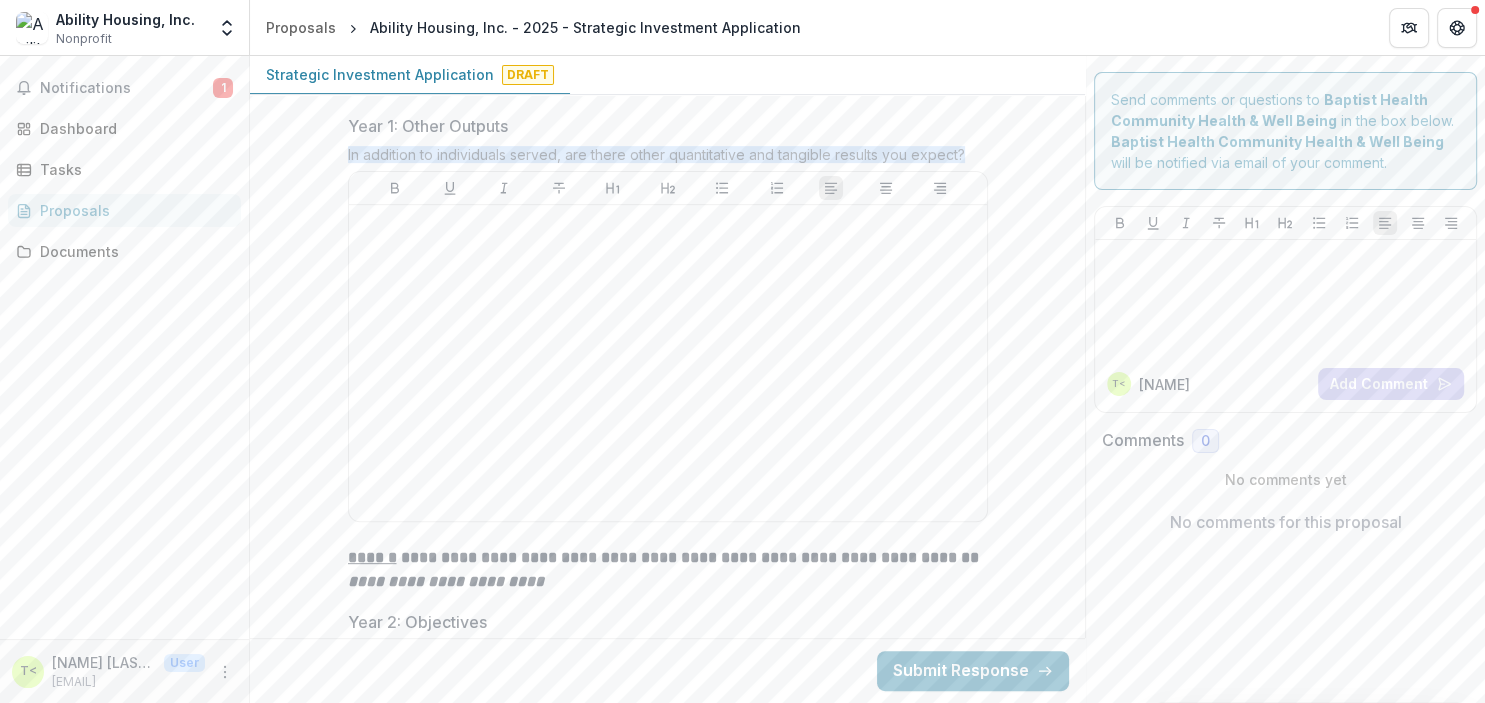 drag, startPoint x: 344, startPoint y: 194, endPoint x: 987, endPoint y: 204, distance: 643.07776 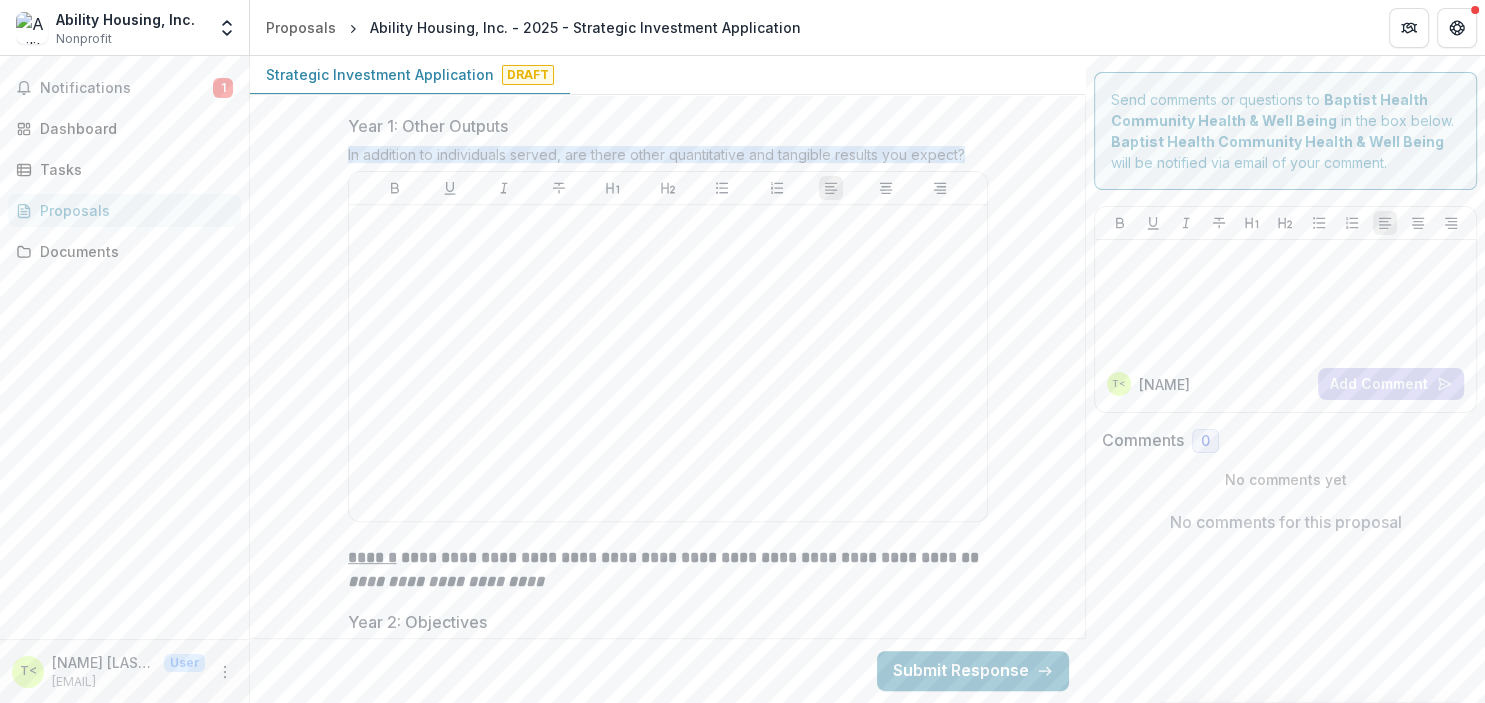 copy on "In addition to individuals served, are there other quantitative and tangible results you expect?" 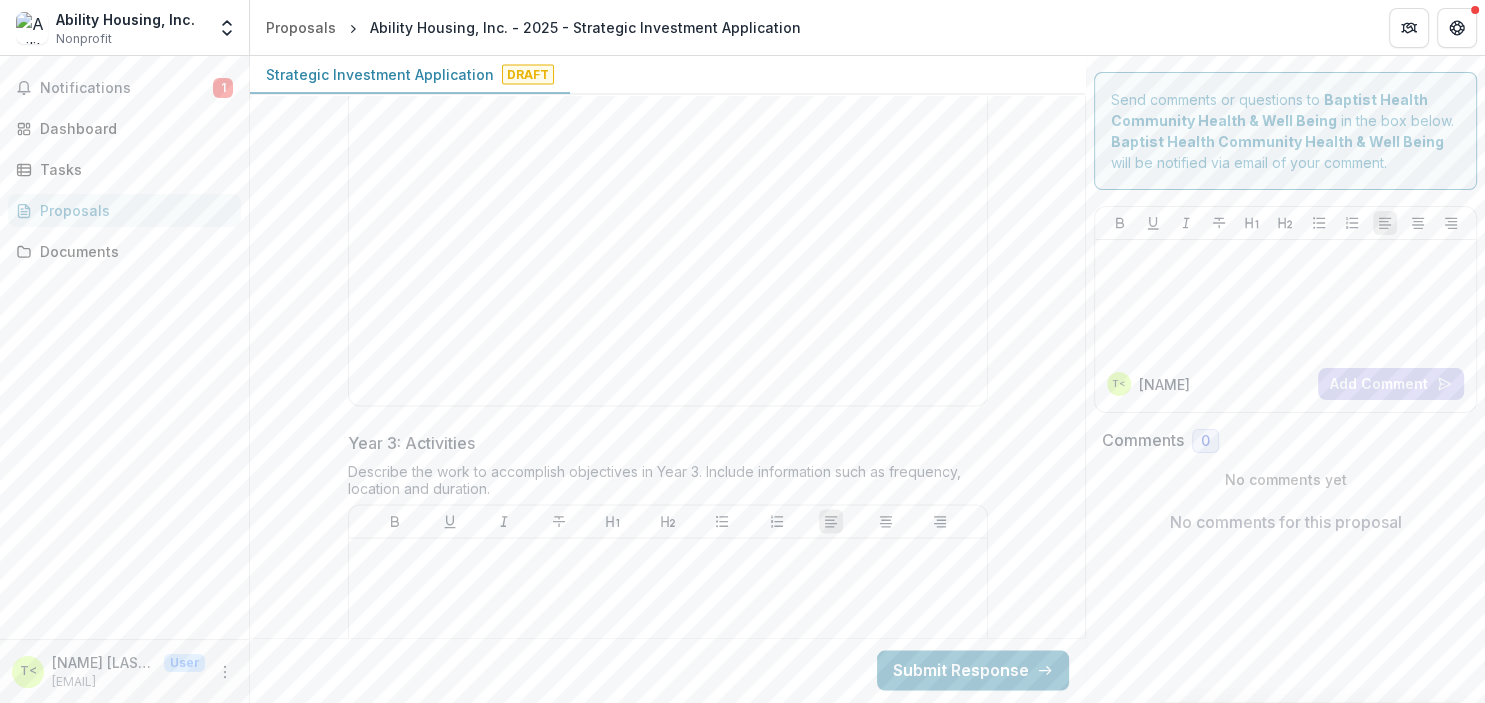 scroll, scrollTop: 10747, scrollLeft: 0, axis: vertical 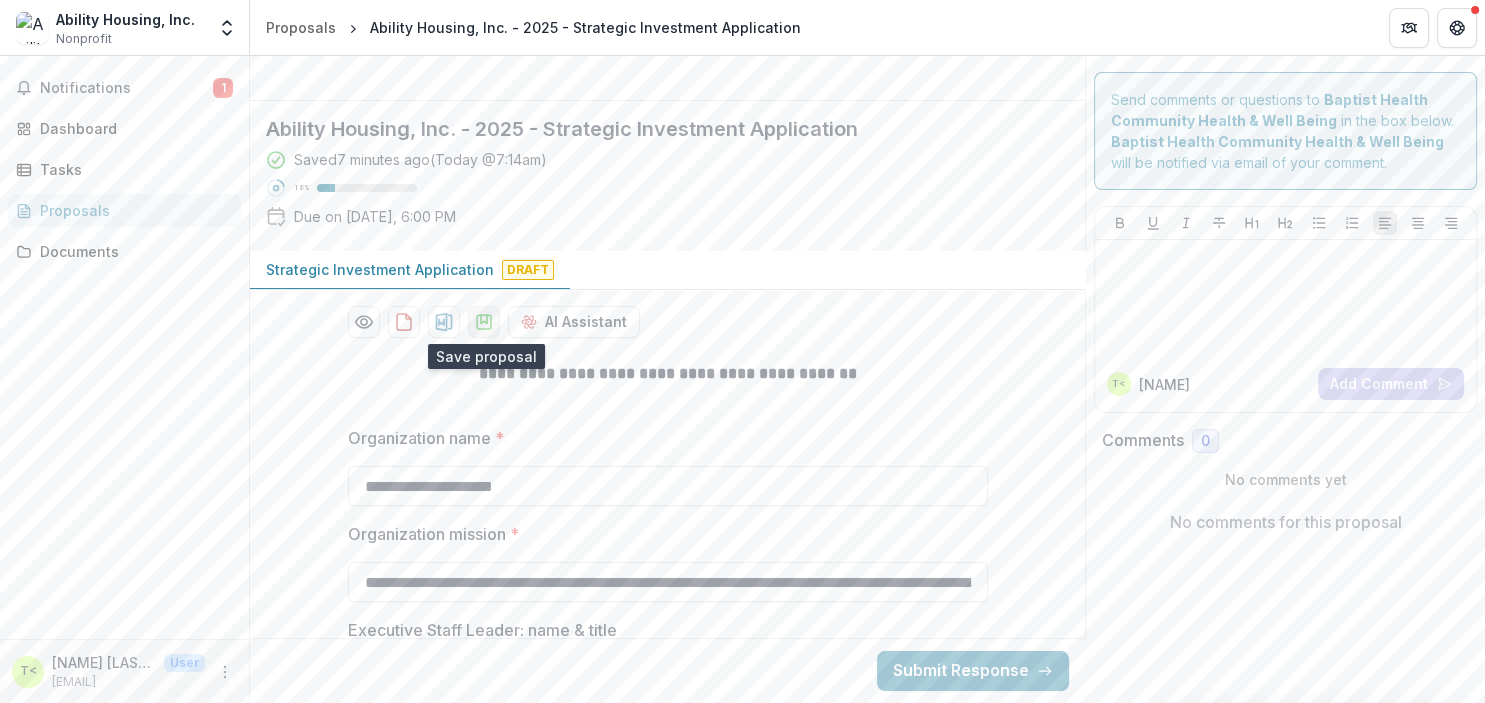 click 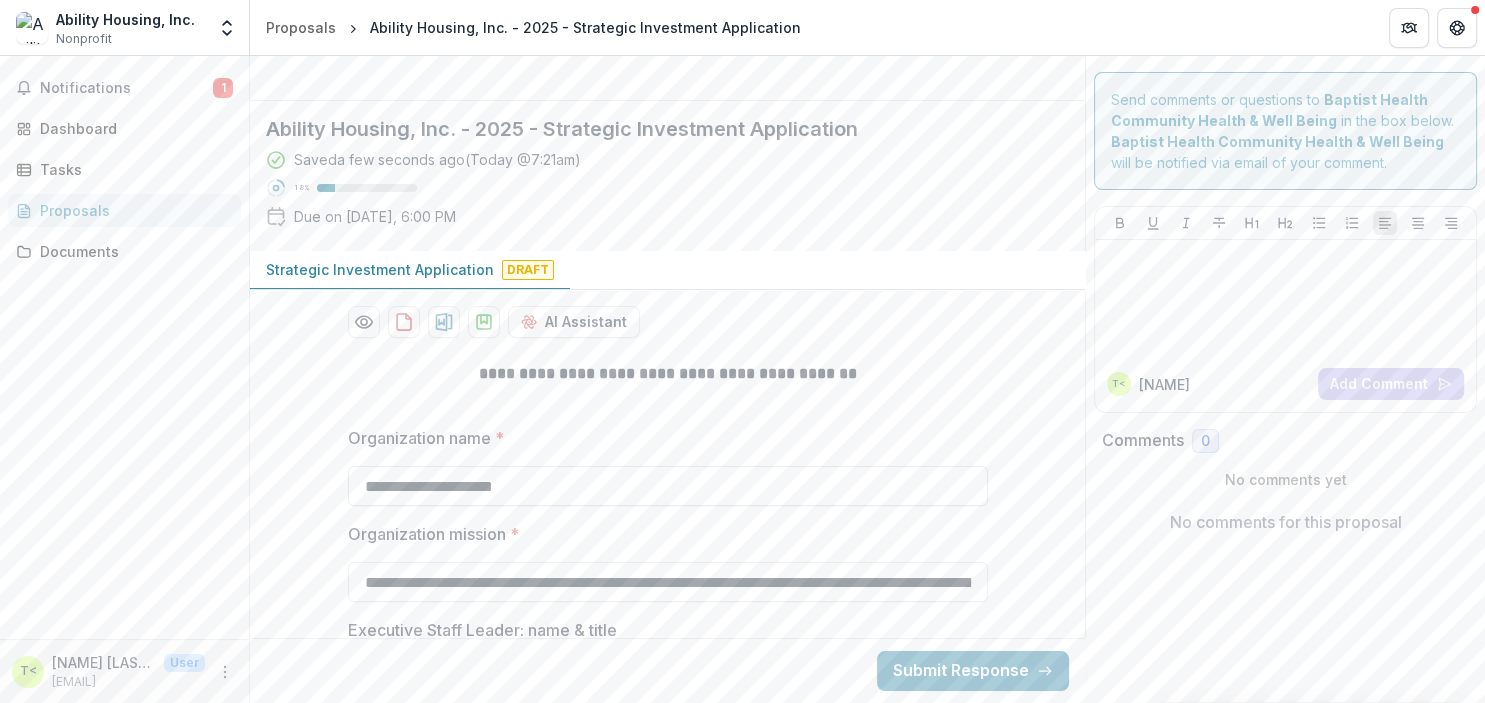 scroll, scrollTop: 0, scrollLeft: 0, axis: both 